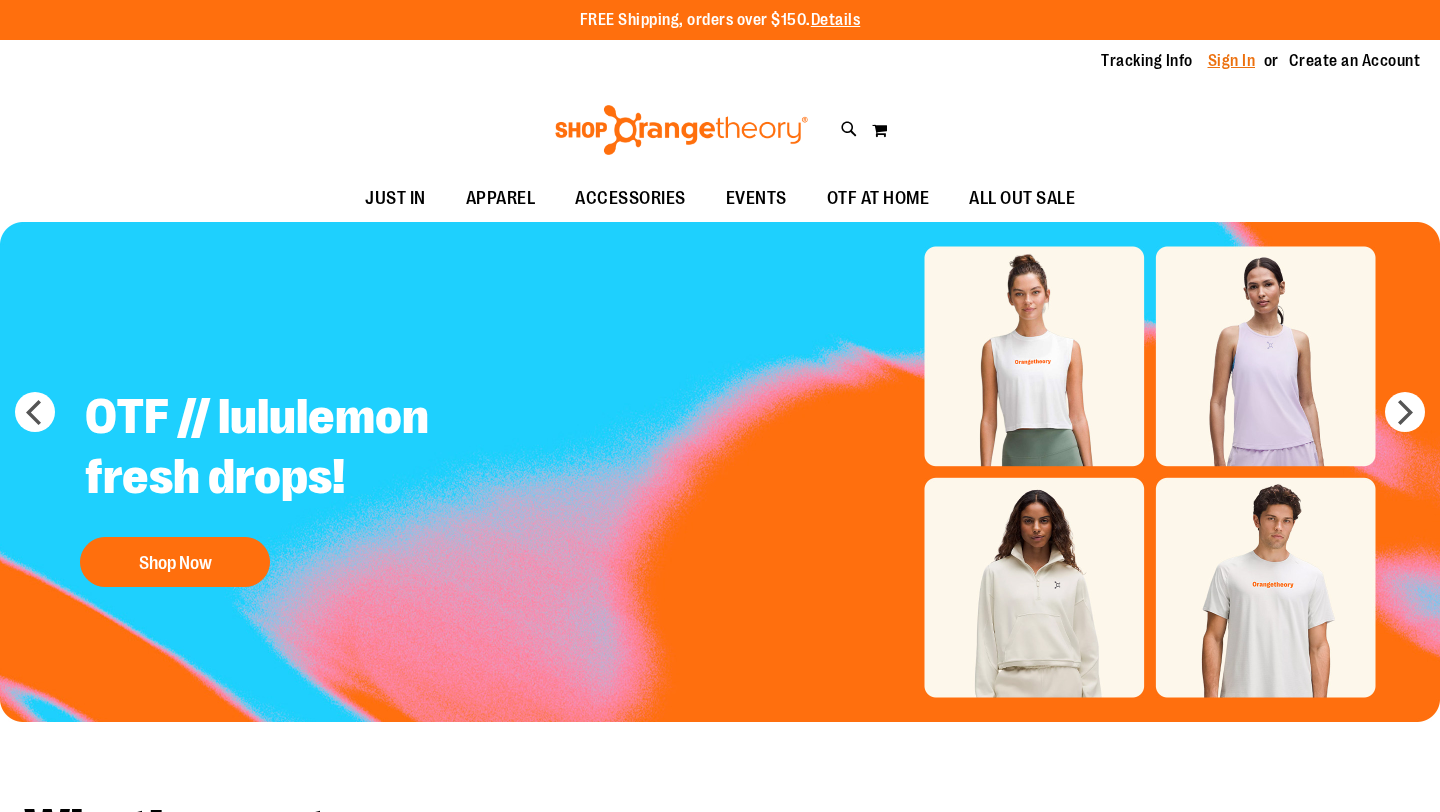 scroll, scrollTop: 0, scrollLeft: 0, axis: both 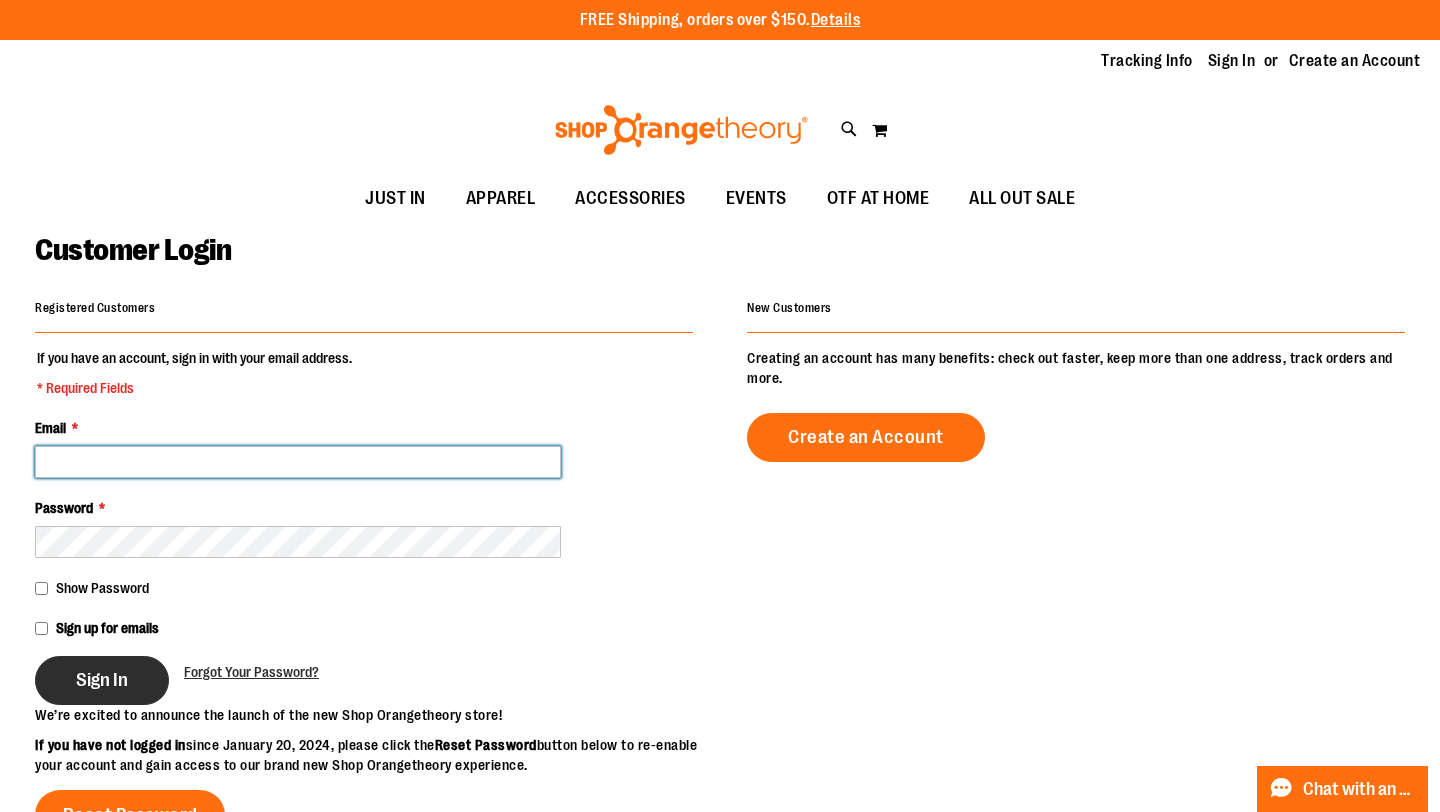 type on "**********" 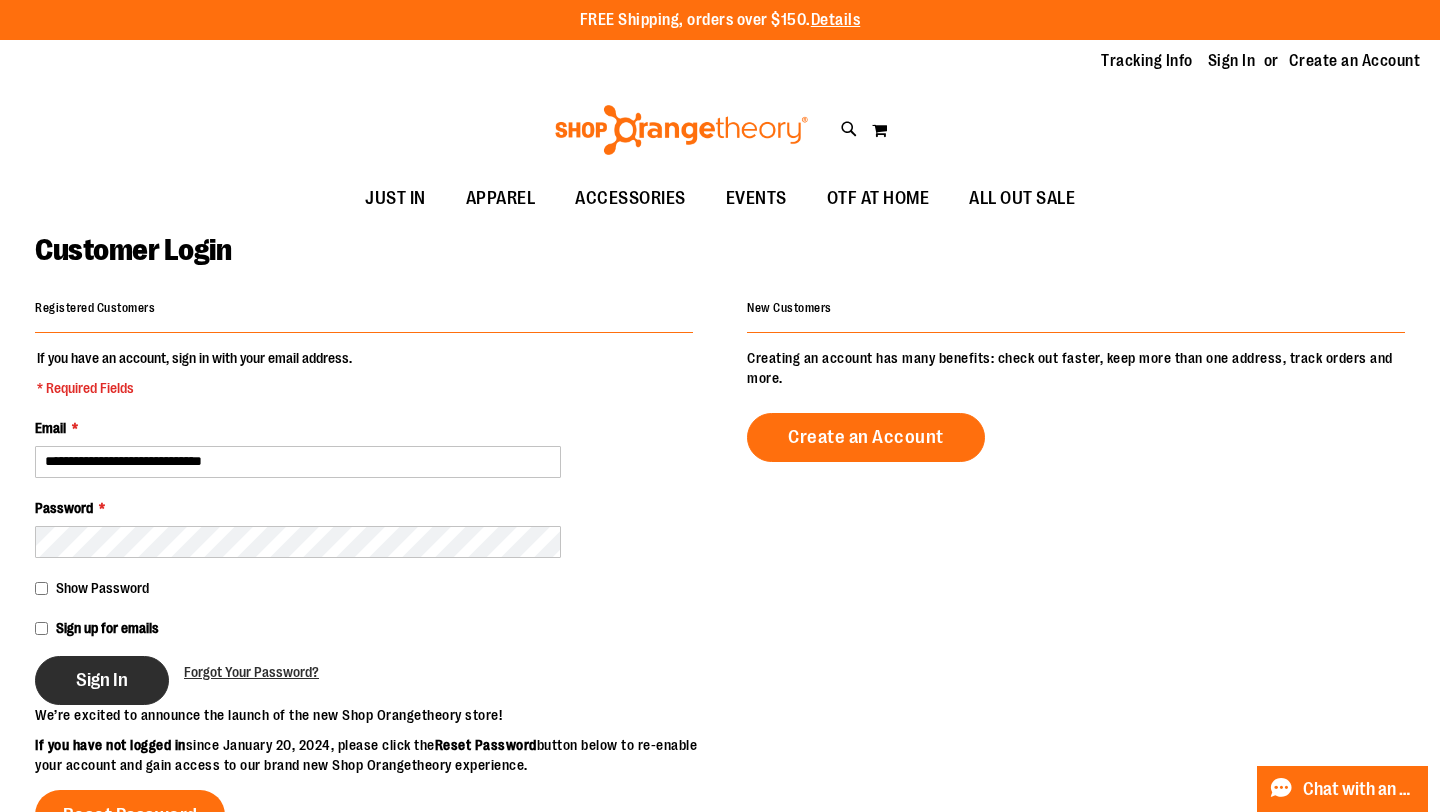 type on "**********" 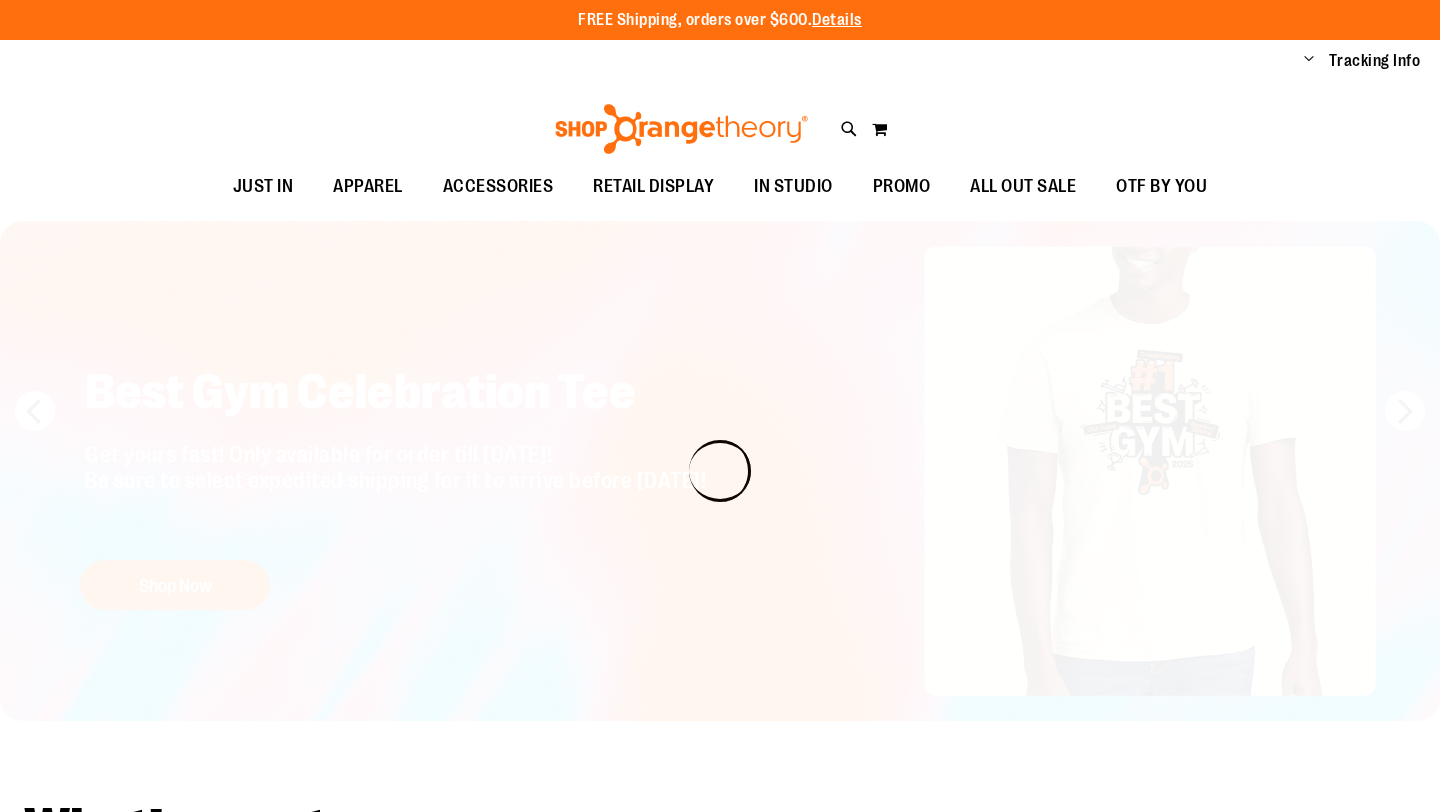 scroll, scrollTop: 0, scrollLeft: 0, axis: both 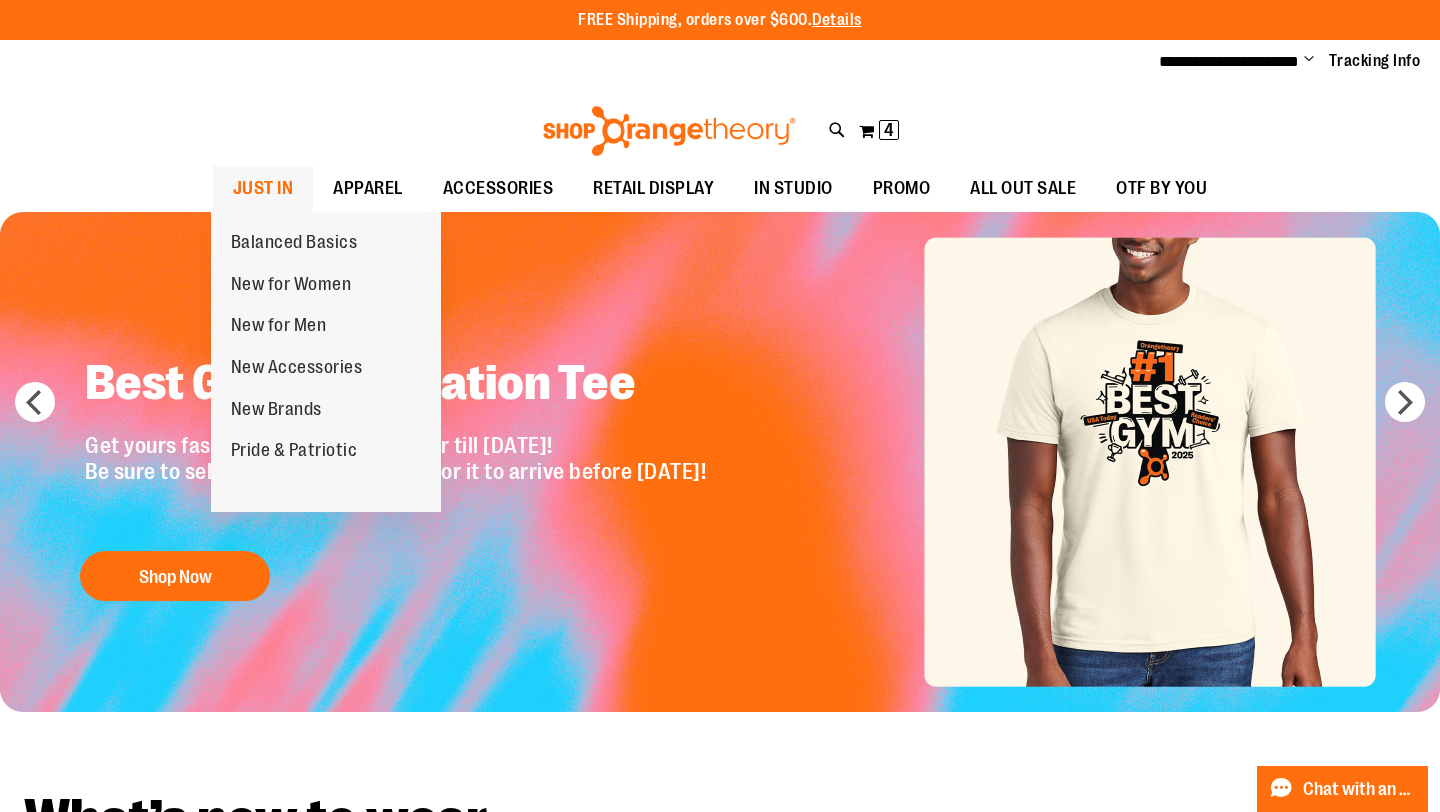 type on "**********" 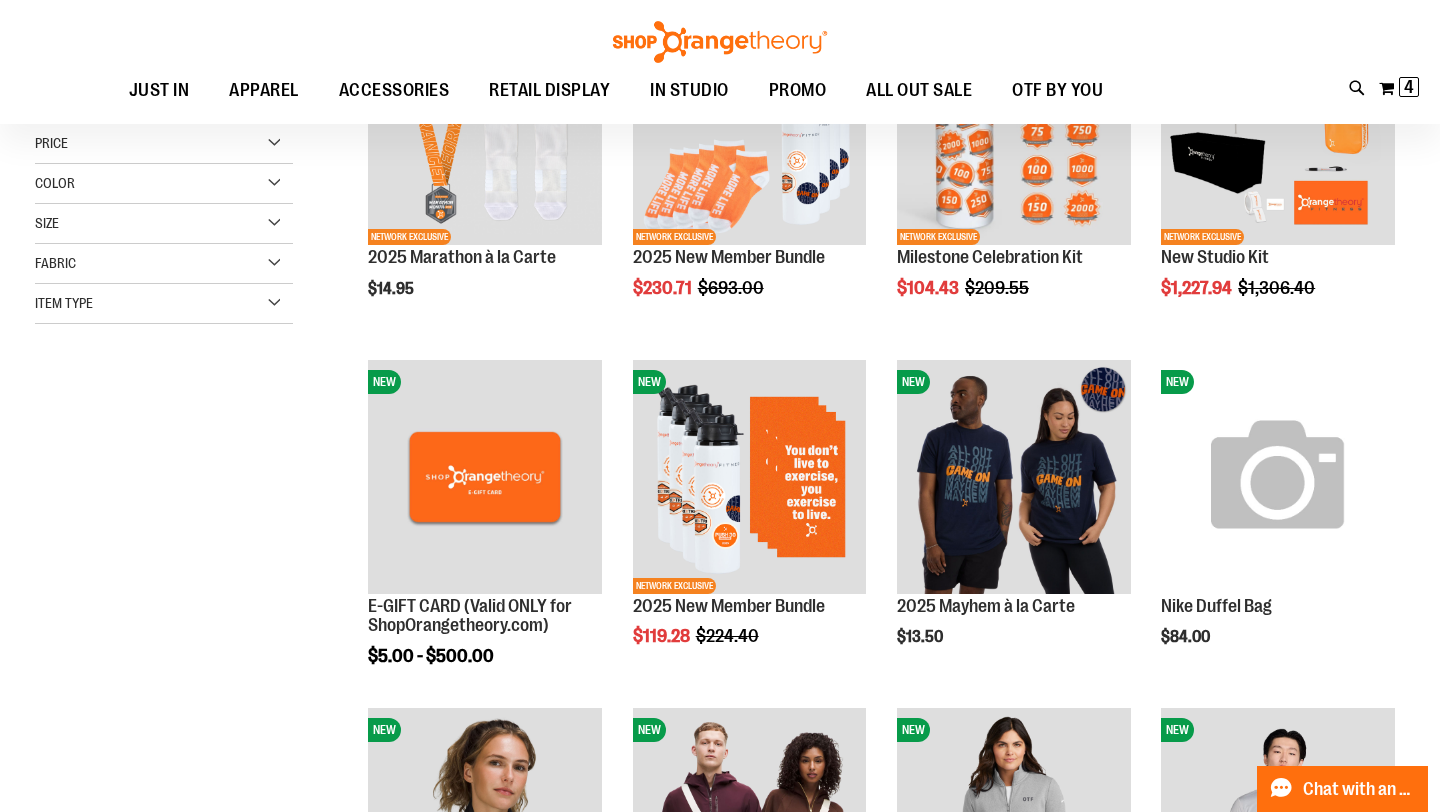 scroll, scrollTop: 470, scrollLeft: 0, axis: vertical 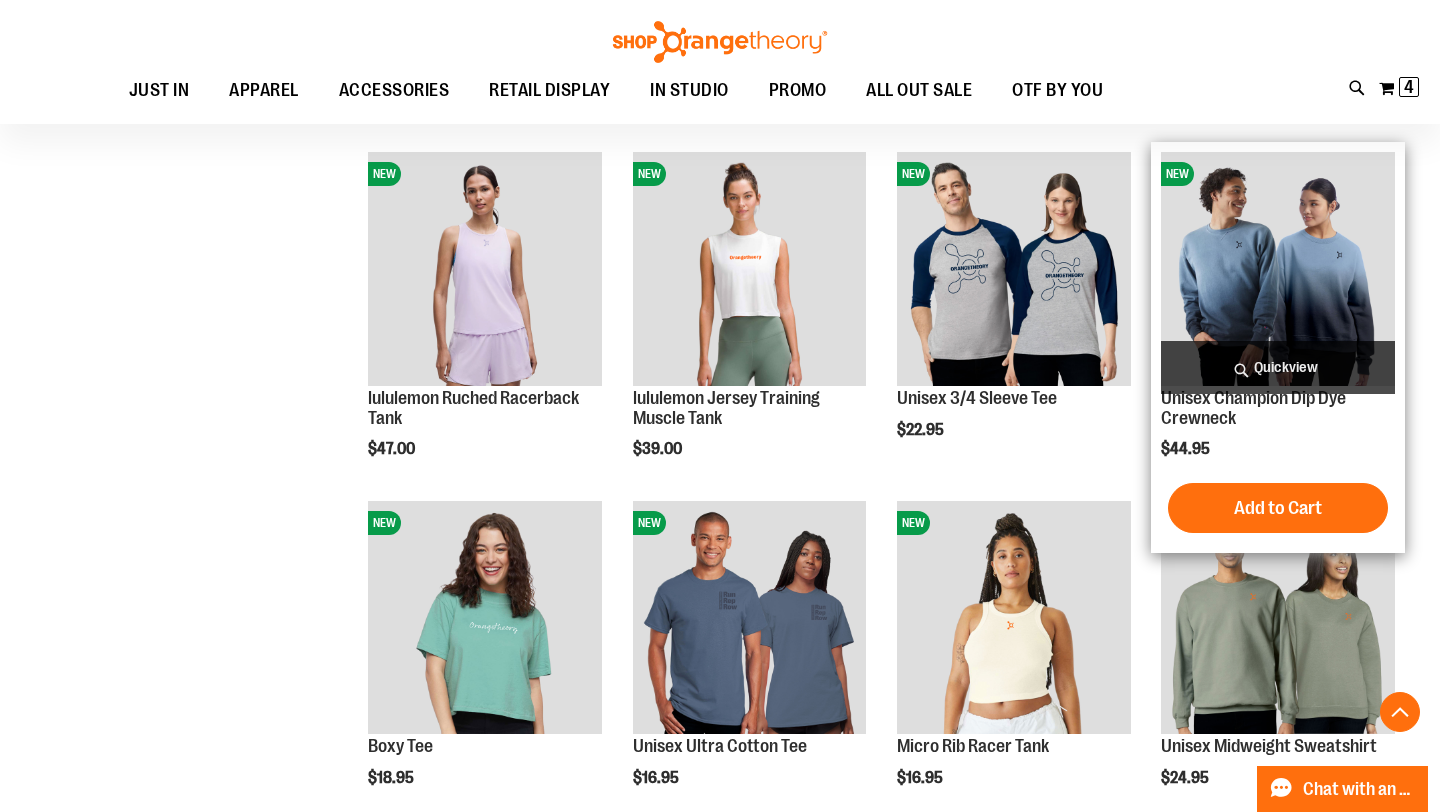 type on "**********" 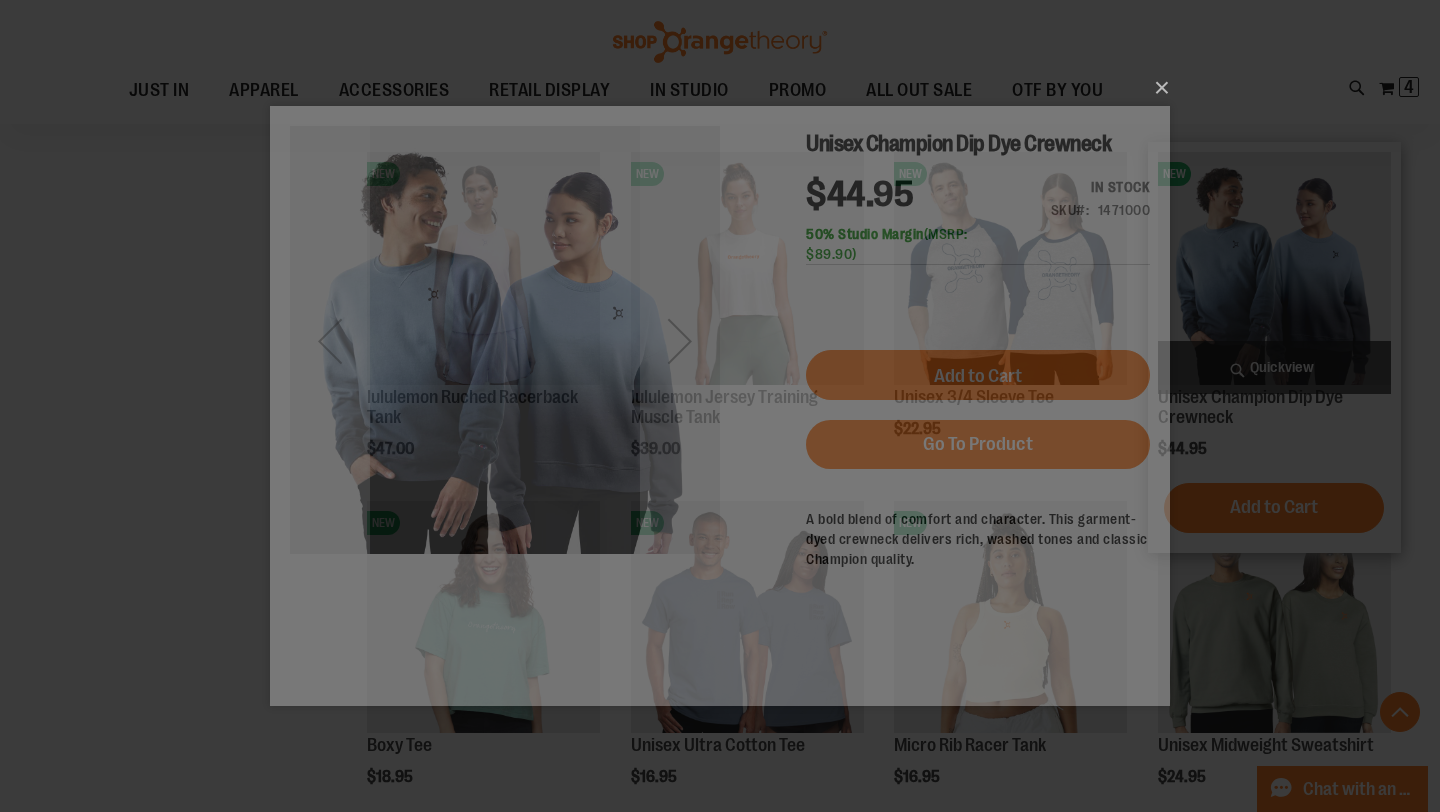 scroll, scrollTop: 0, scrollLeft: 0, axis: both 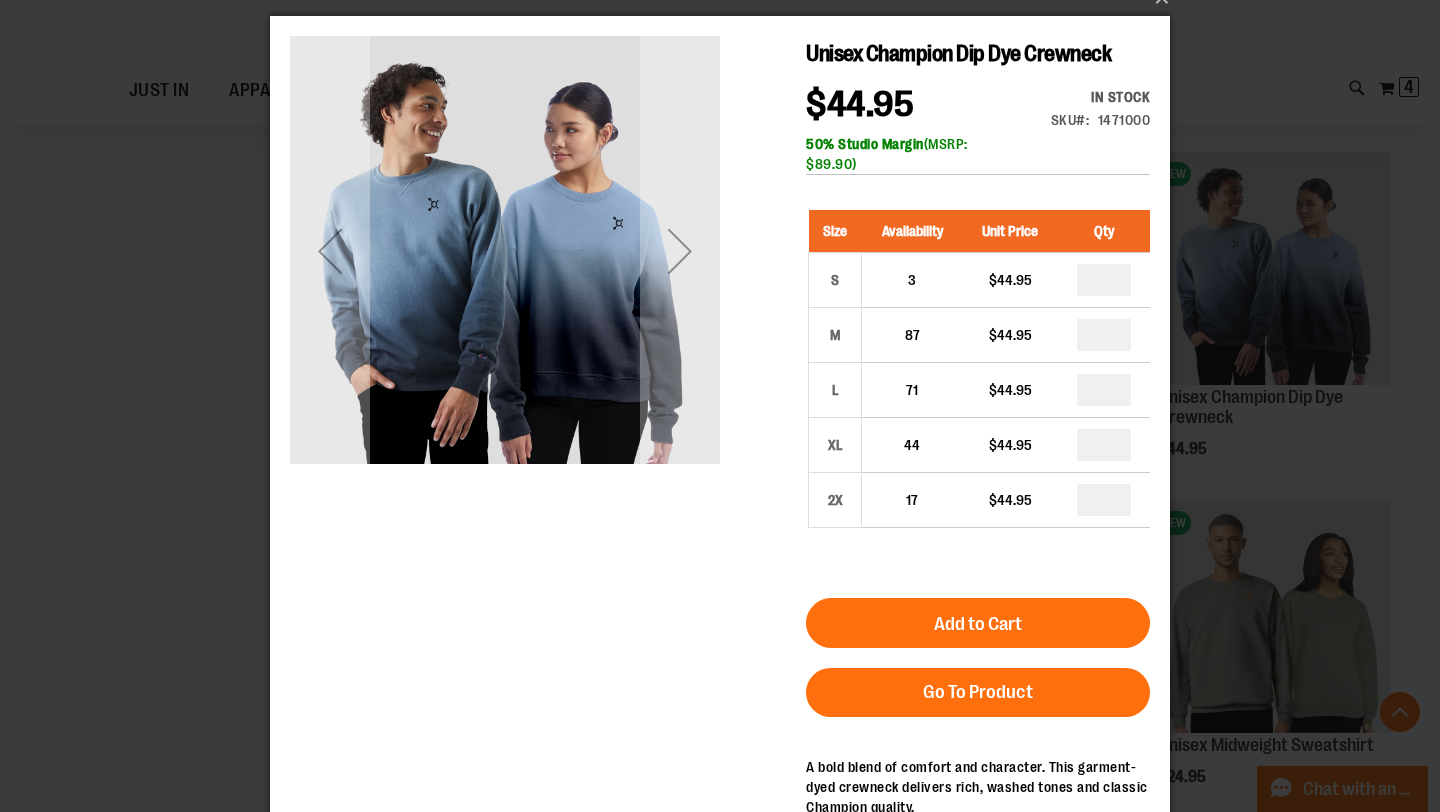 click on "×" at bounding box center (720, 382) 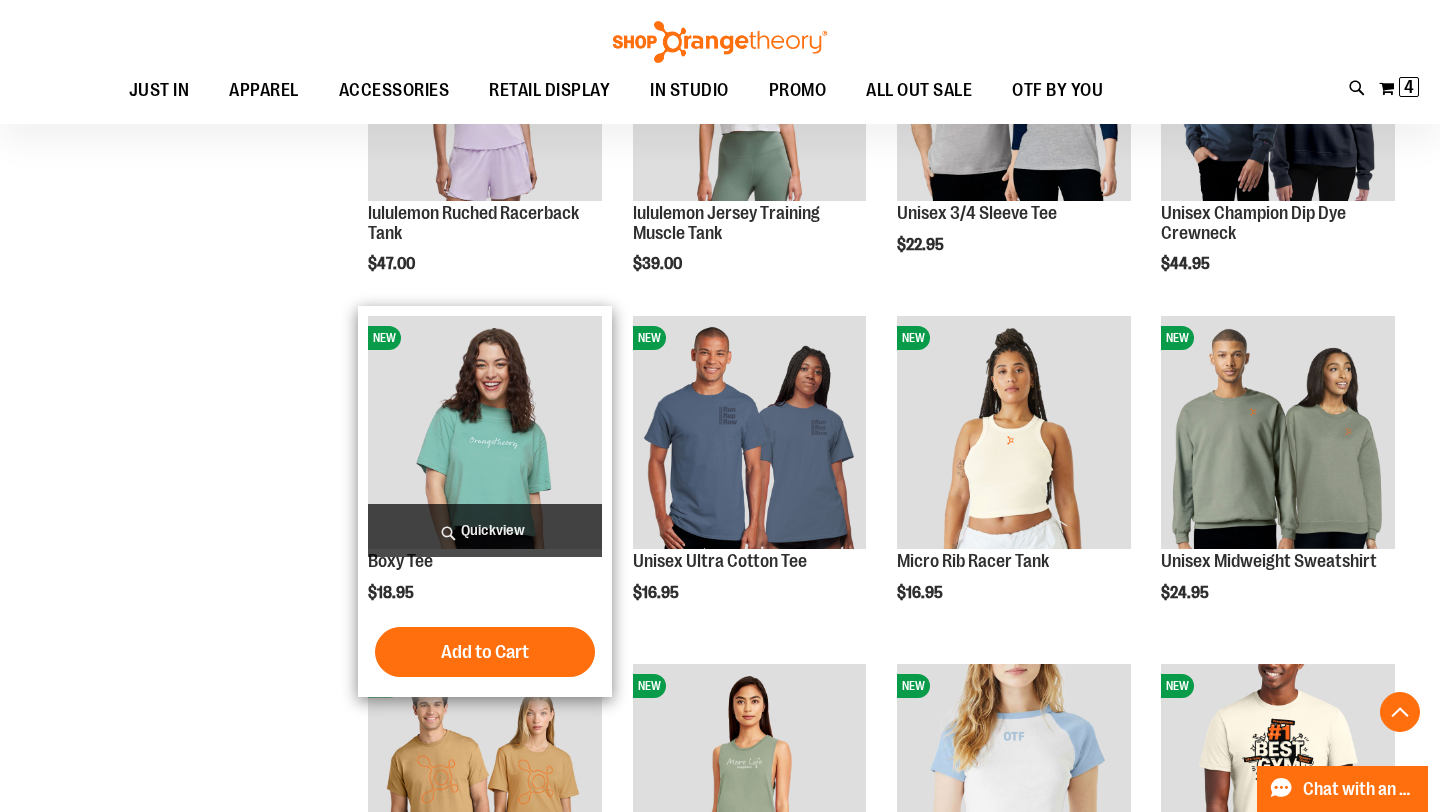 scroll, scrollTop: 2227, scrollLeft: 0, axis: vertical 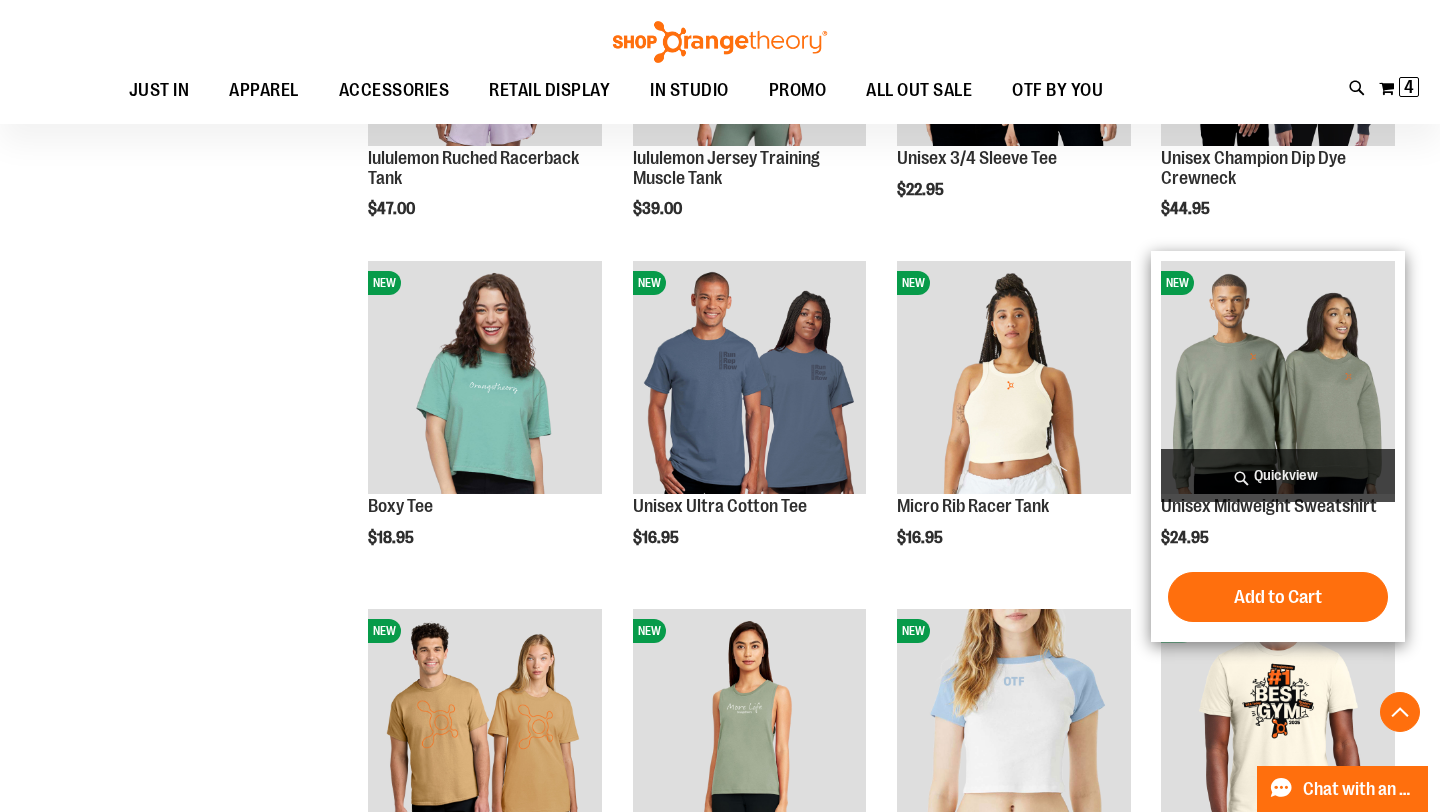 click on "Quickview" at bounding box center [1278, 475] 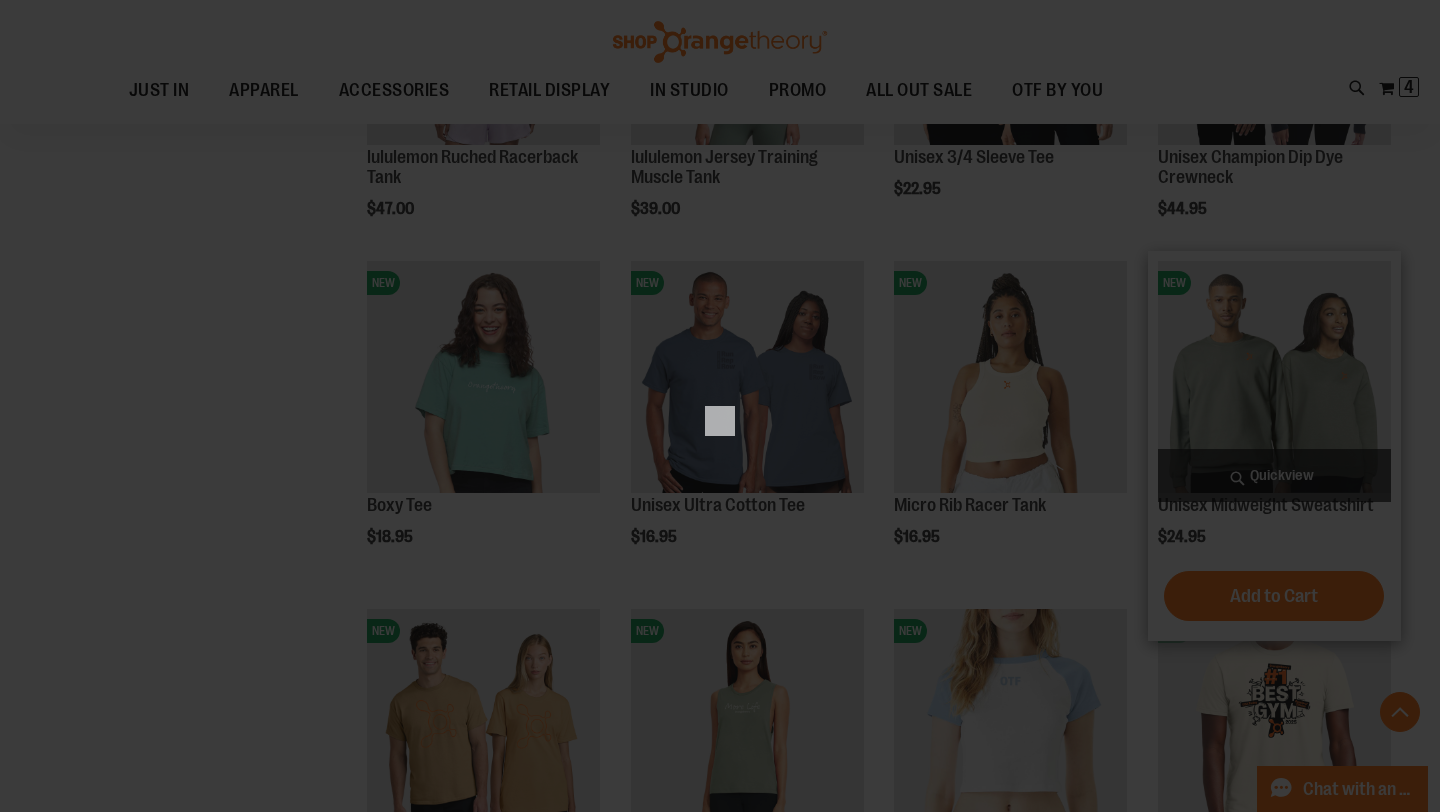 scroll, scrollTop: 0, scrollLeft: 0, axis: both 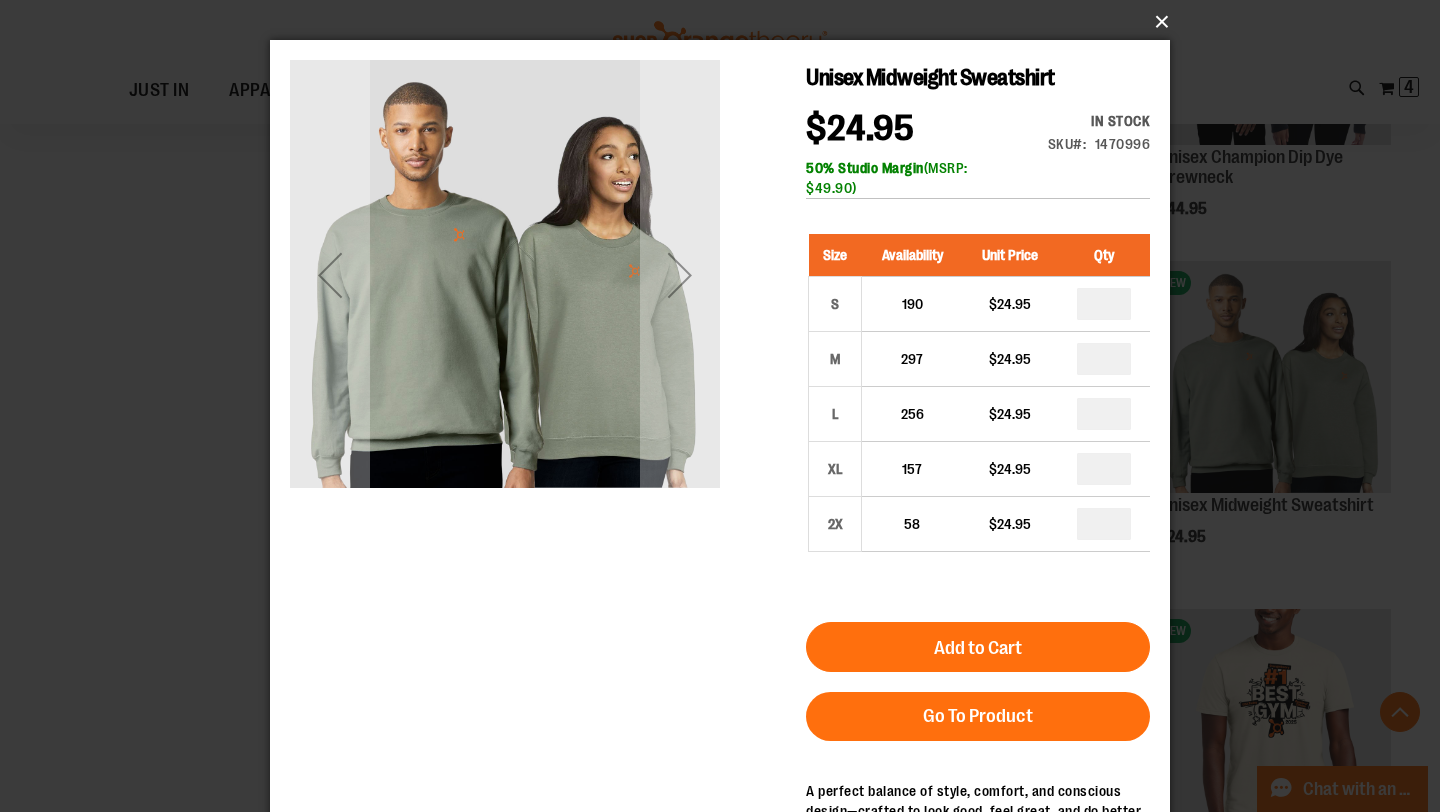 click on "×" at bounding box center [726, 22] 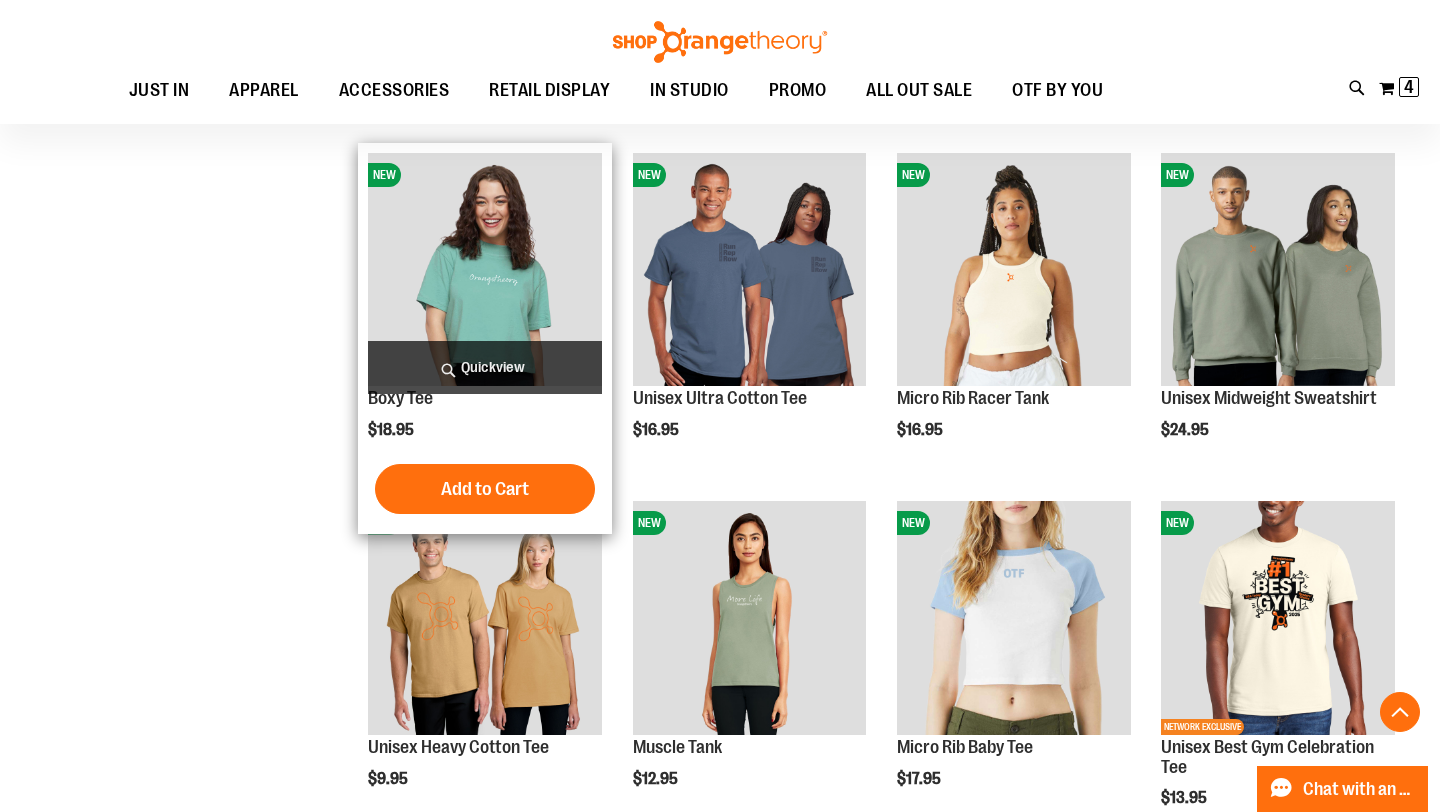 scroll, scrollTop: 2399, scrollLeft: 0, axis: vertical 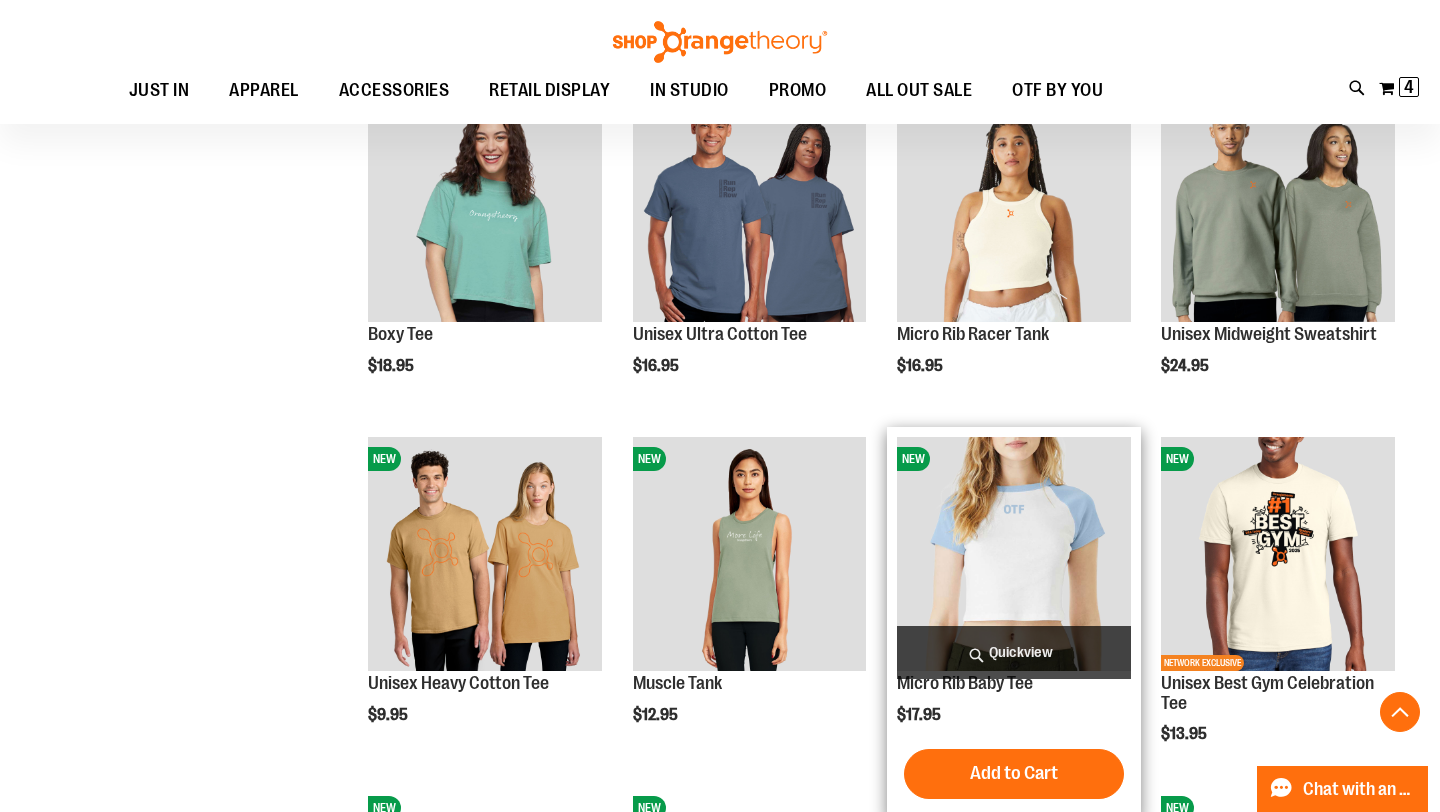 click on "Quickview" at bounding box center (1014, 652) 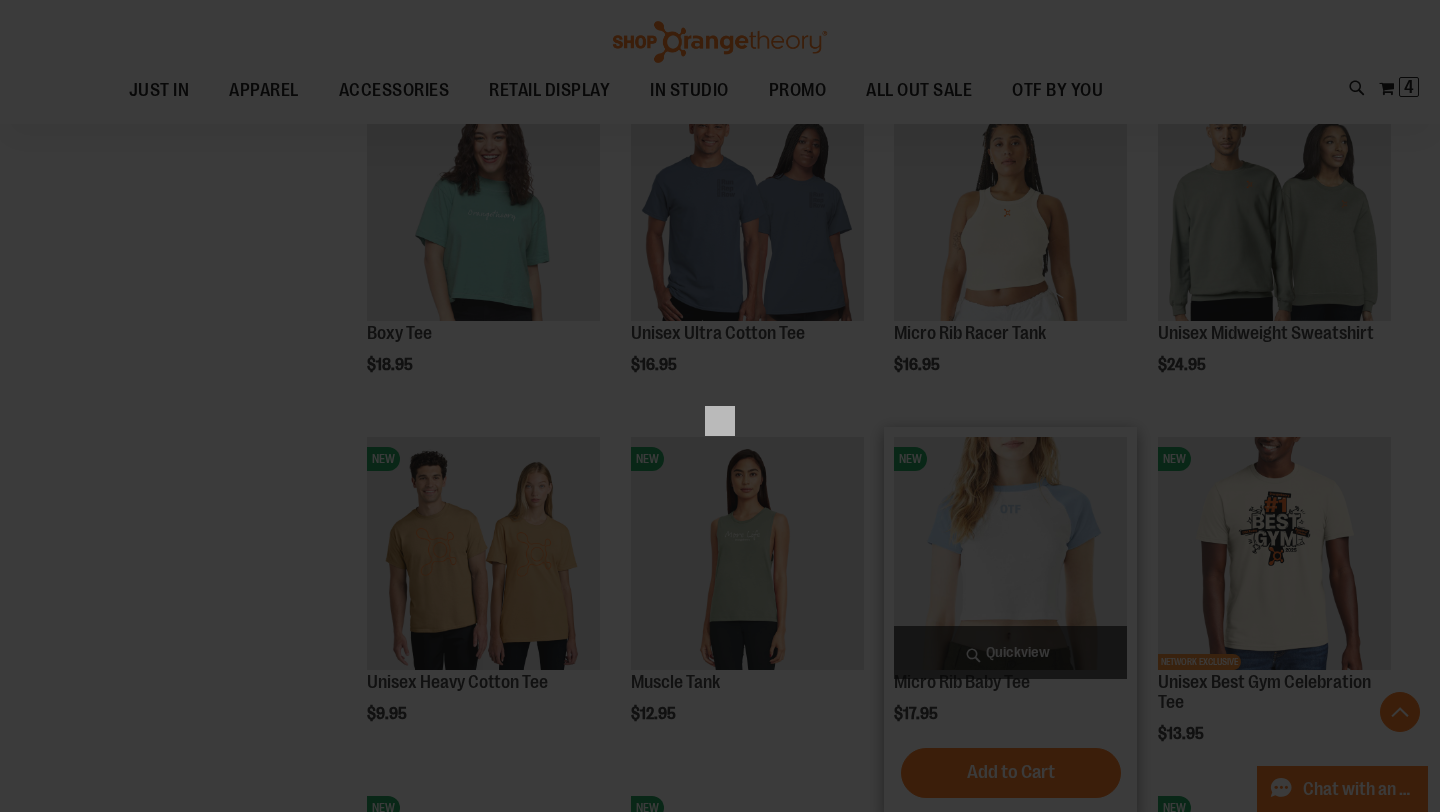 scroll, scrollTop: 0, scrollLeft: 0, axis: both 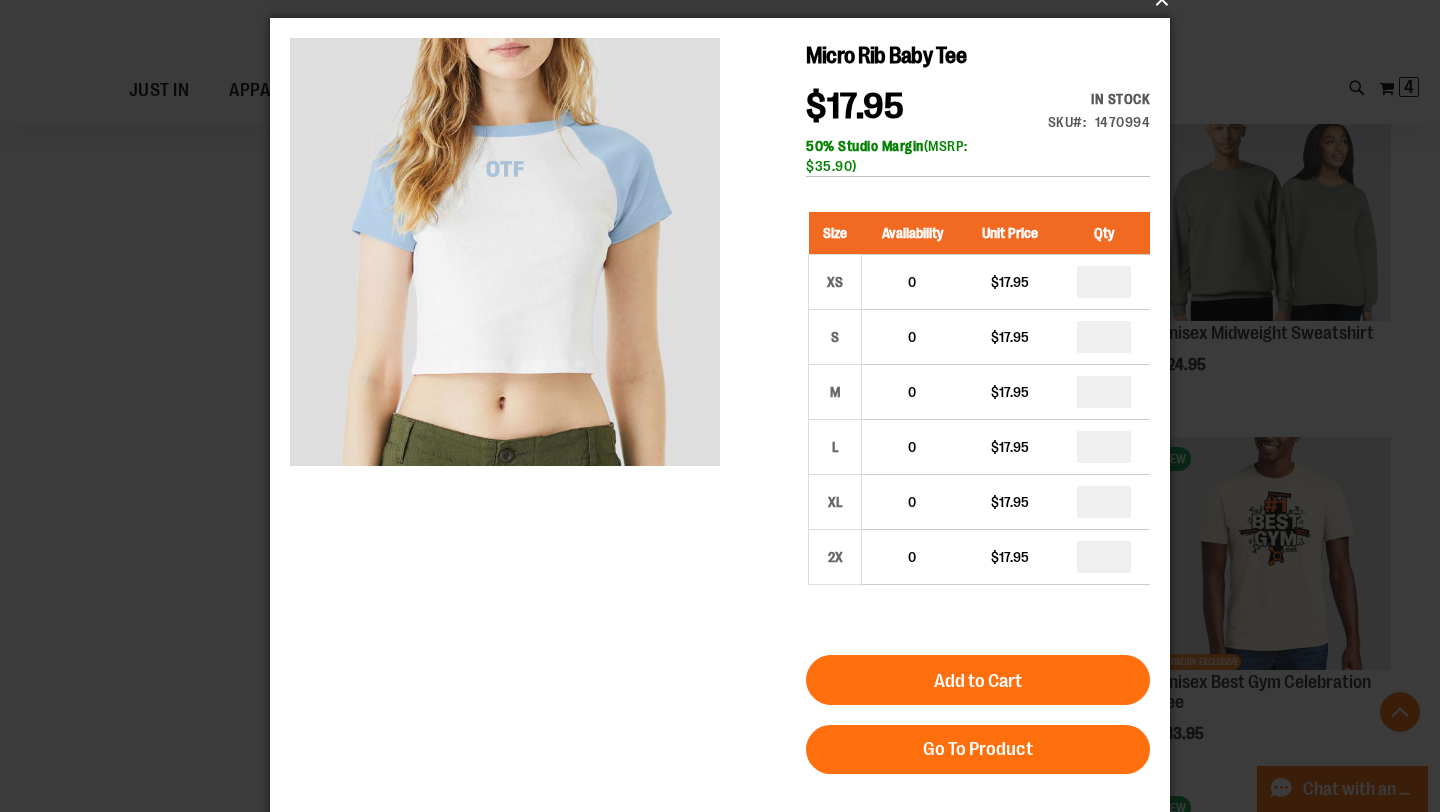 click on "×" at bounding box center [726, 0] 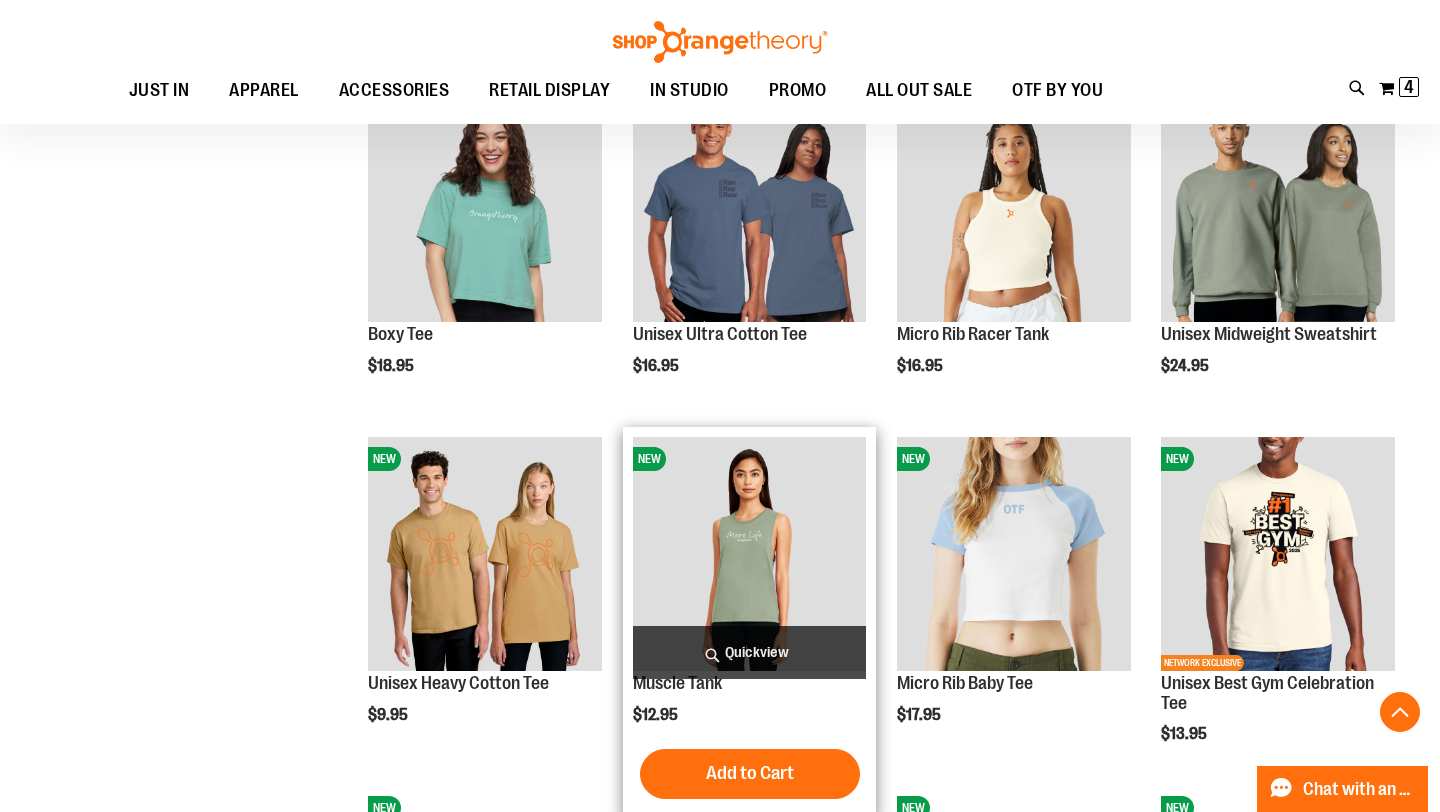 click on "Quickview" at bounding box center [750, 652] 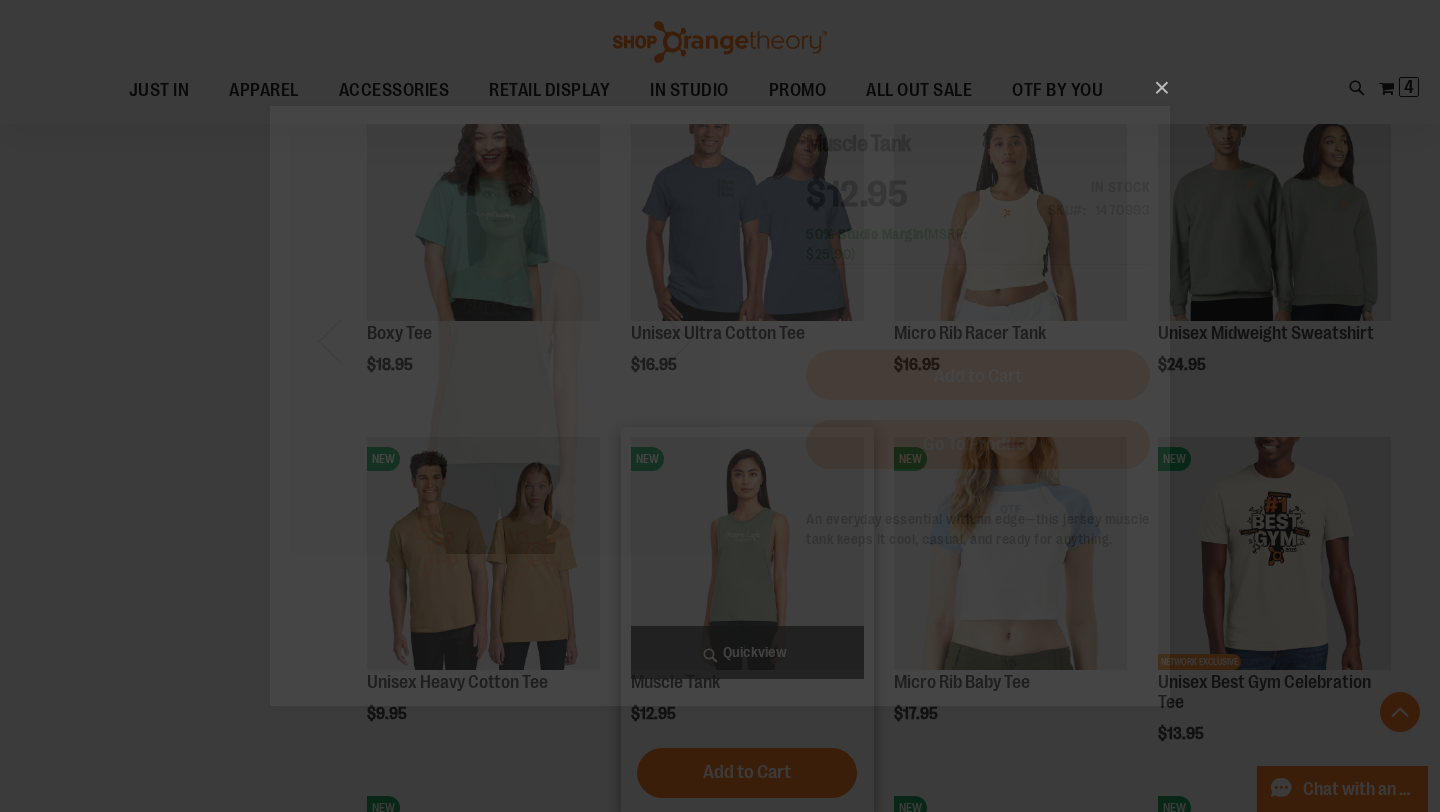 scroll, scrollTop: 0, scrollLeft: 0, axis: both 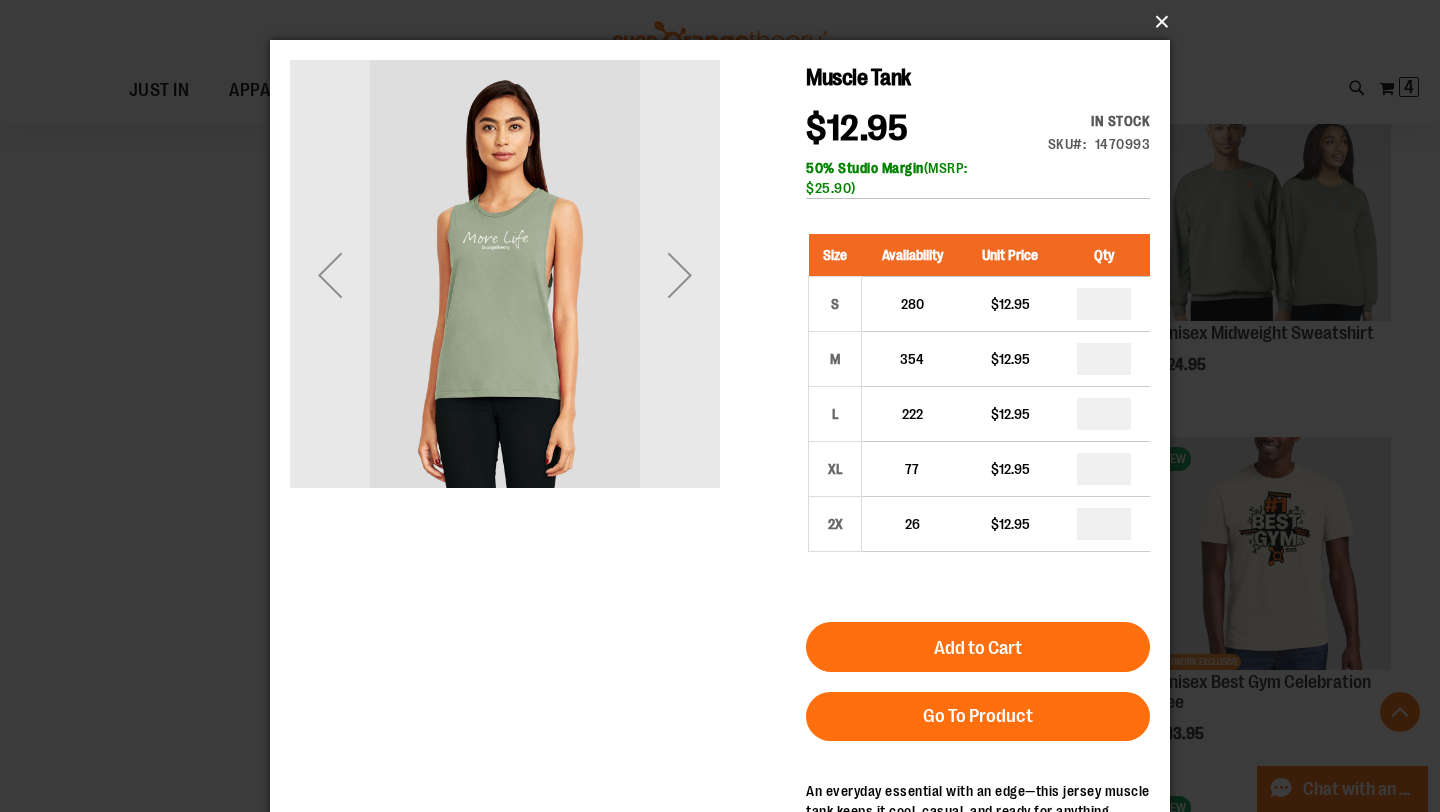 click on "×" at bounding box center [726, 22] 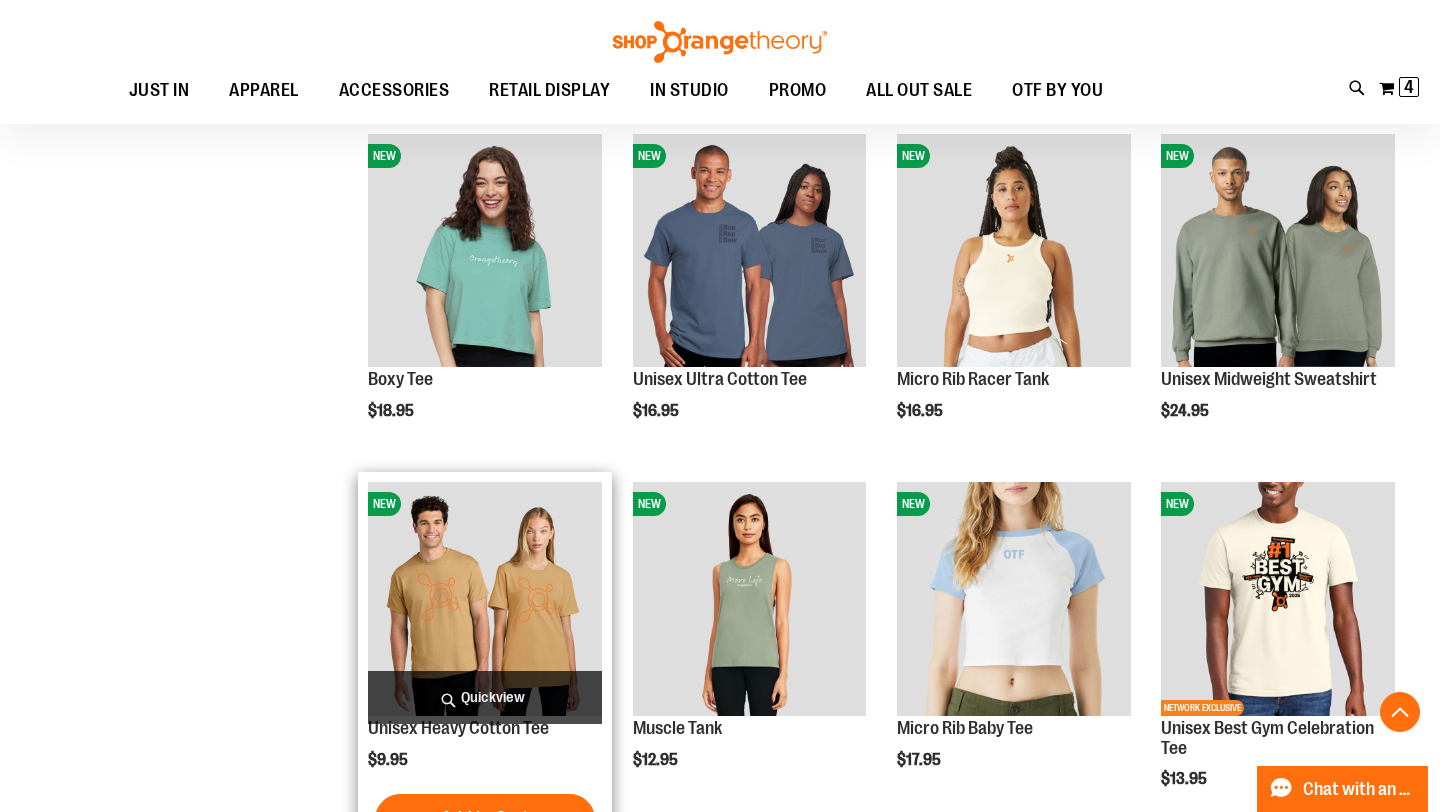 scroll, scrollTop: 2353, scrollLeft: 0, axis: vertical 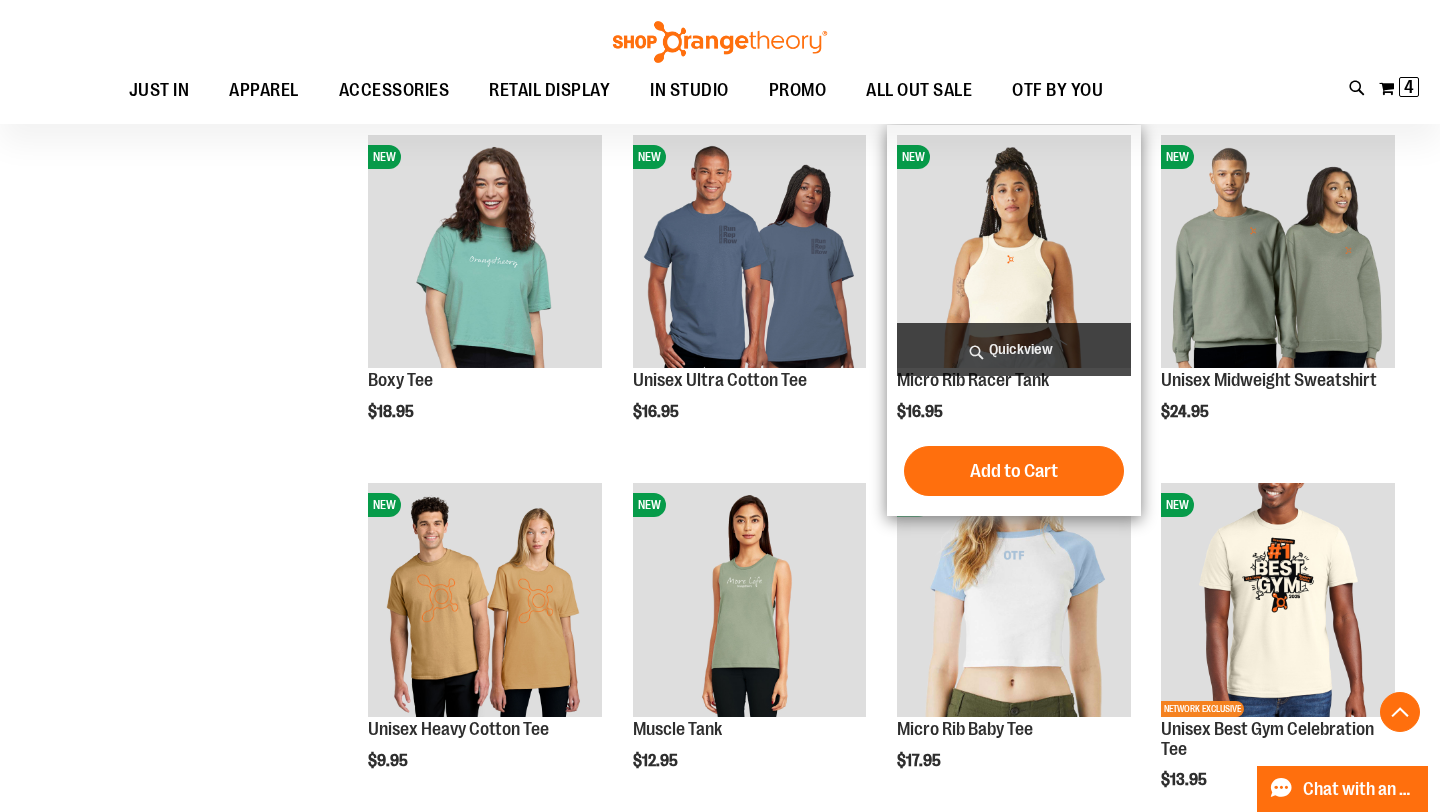 click on "Quickview" at bounding box center (1014, 349) 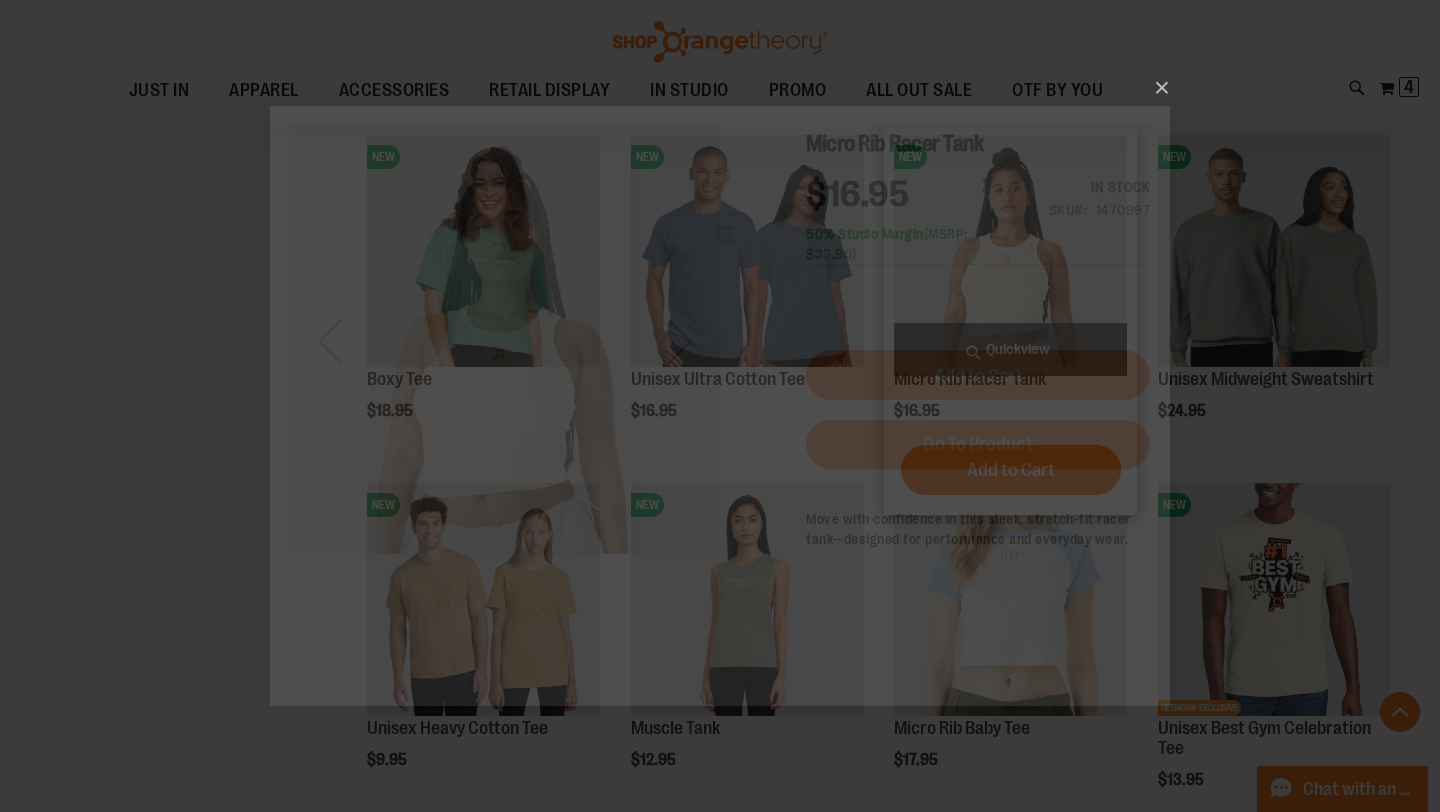 scroll, scrollTop: 0, scrollLeft: 0, axis: both 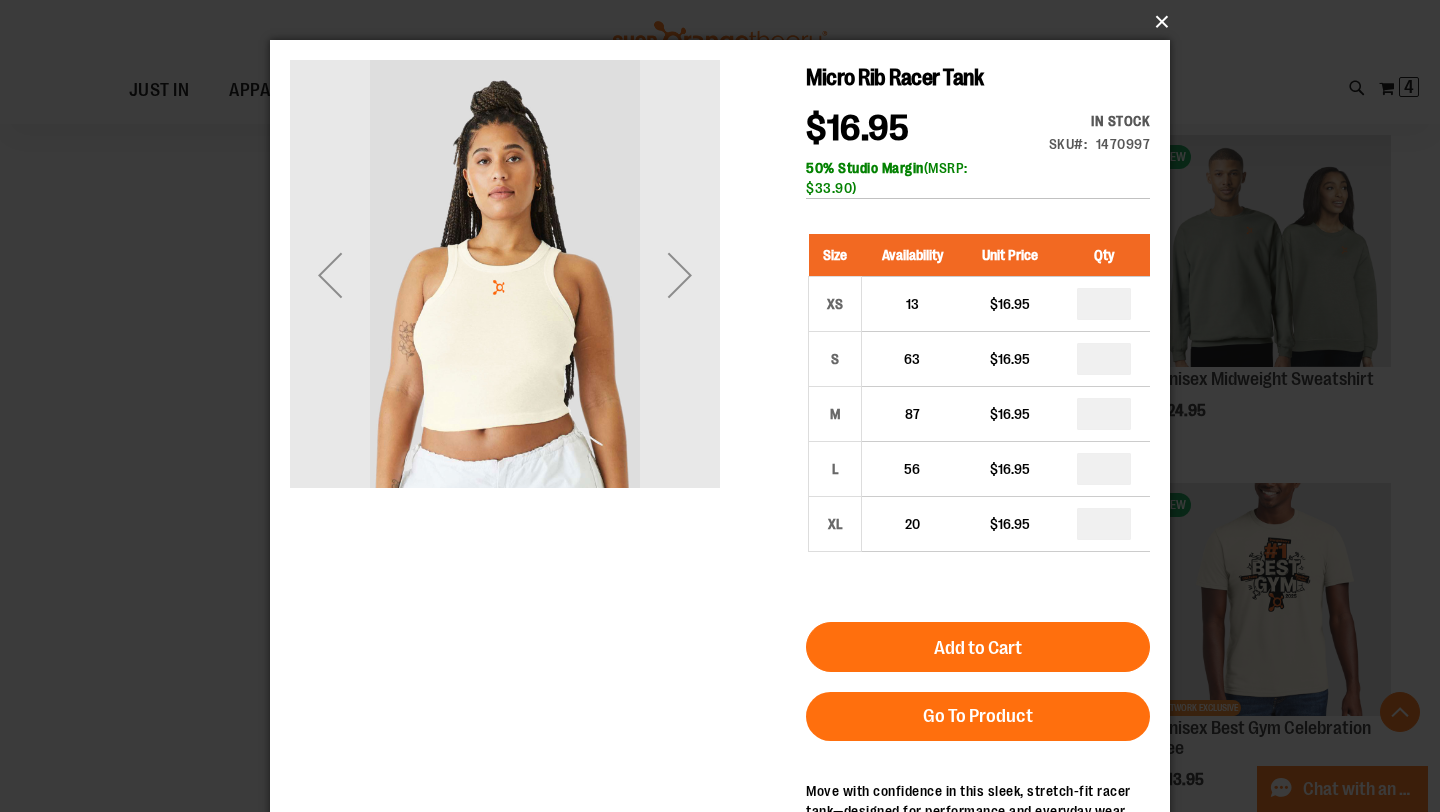 click on "×" at bounding box center [726, 22] 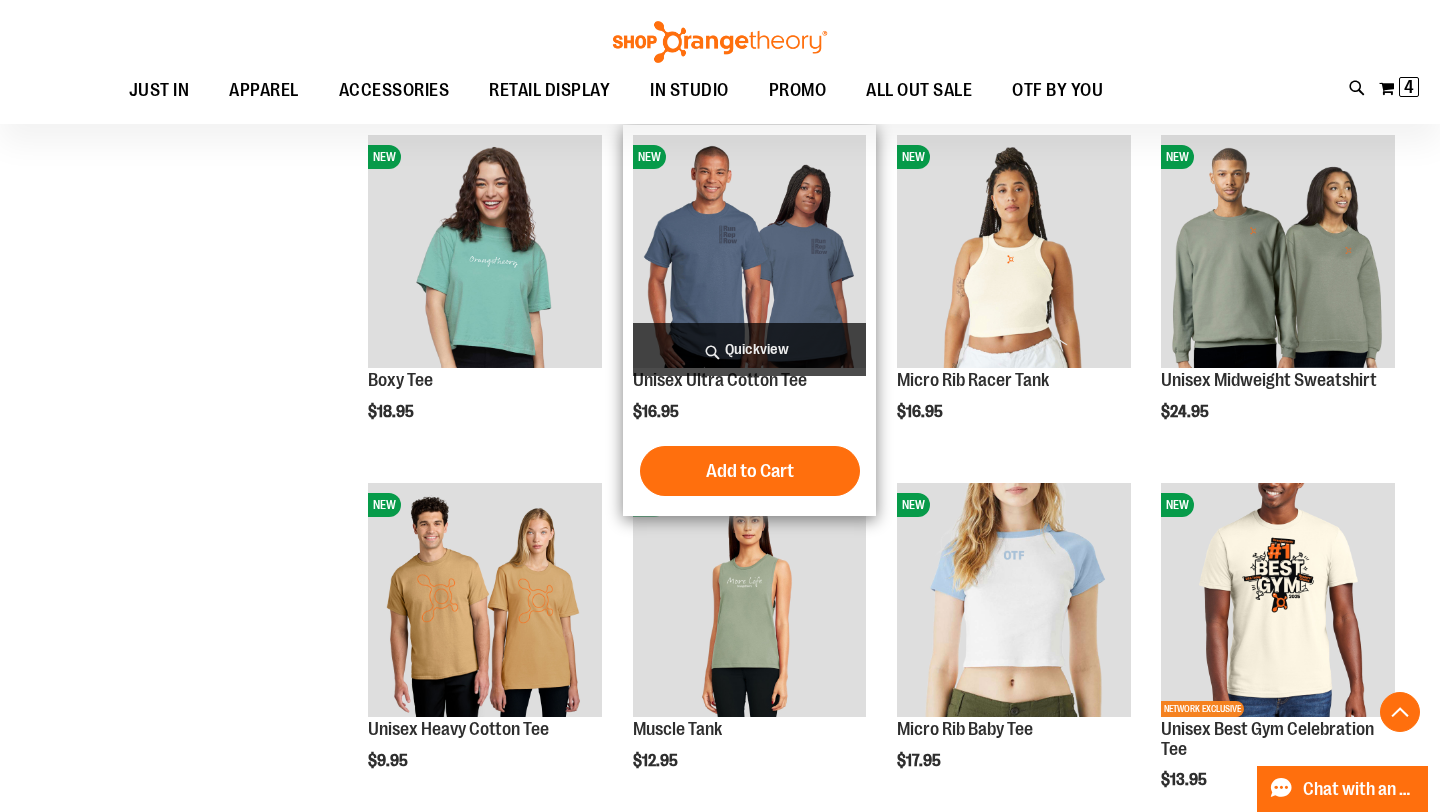 click on "Quickview" at bounding box center [750, 349] 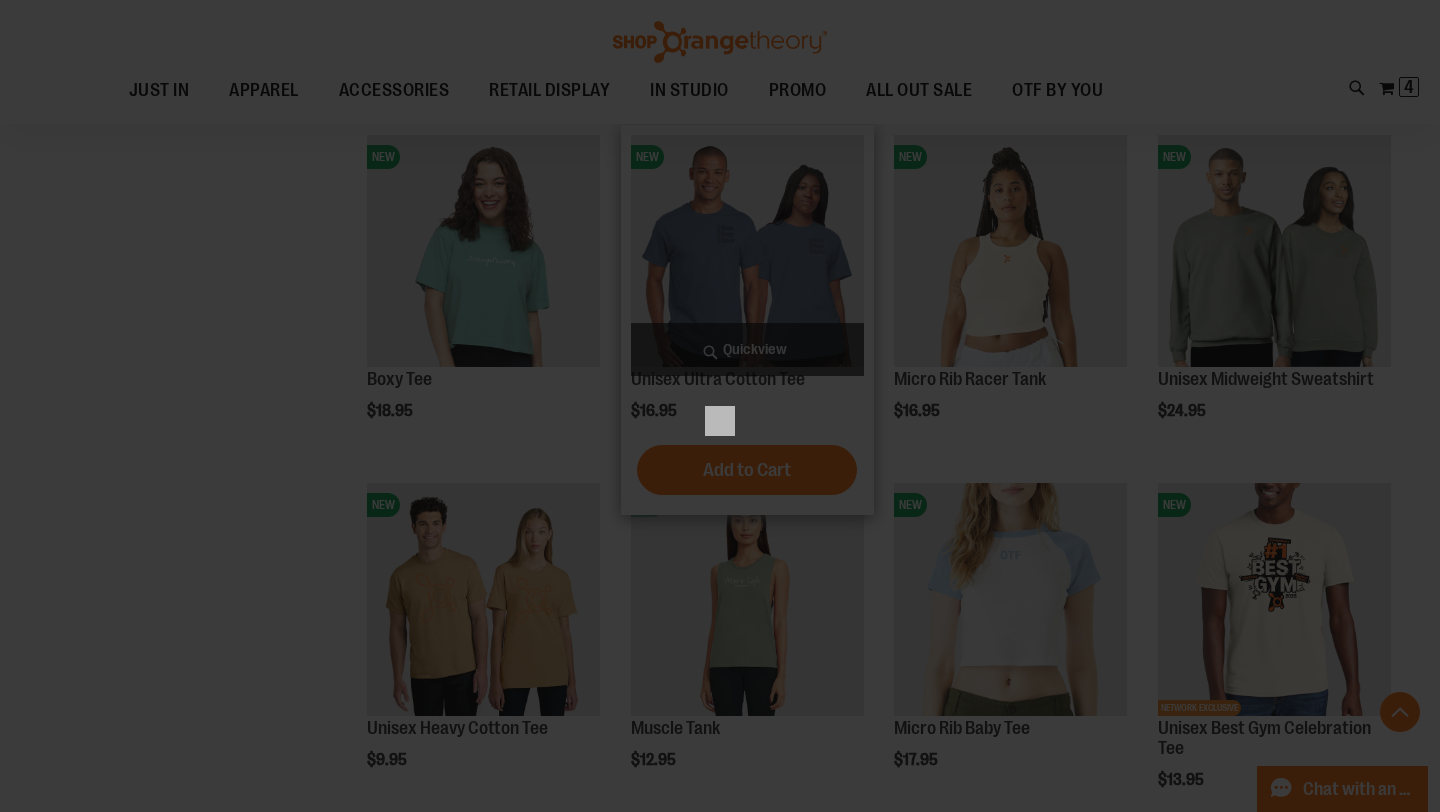 scroll, scrollTop: 0, scrollLeft: 0, axis: both 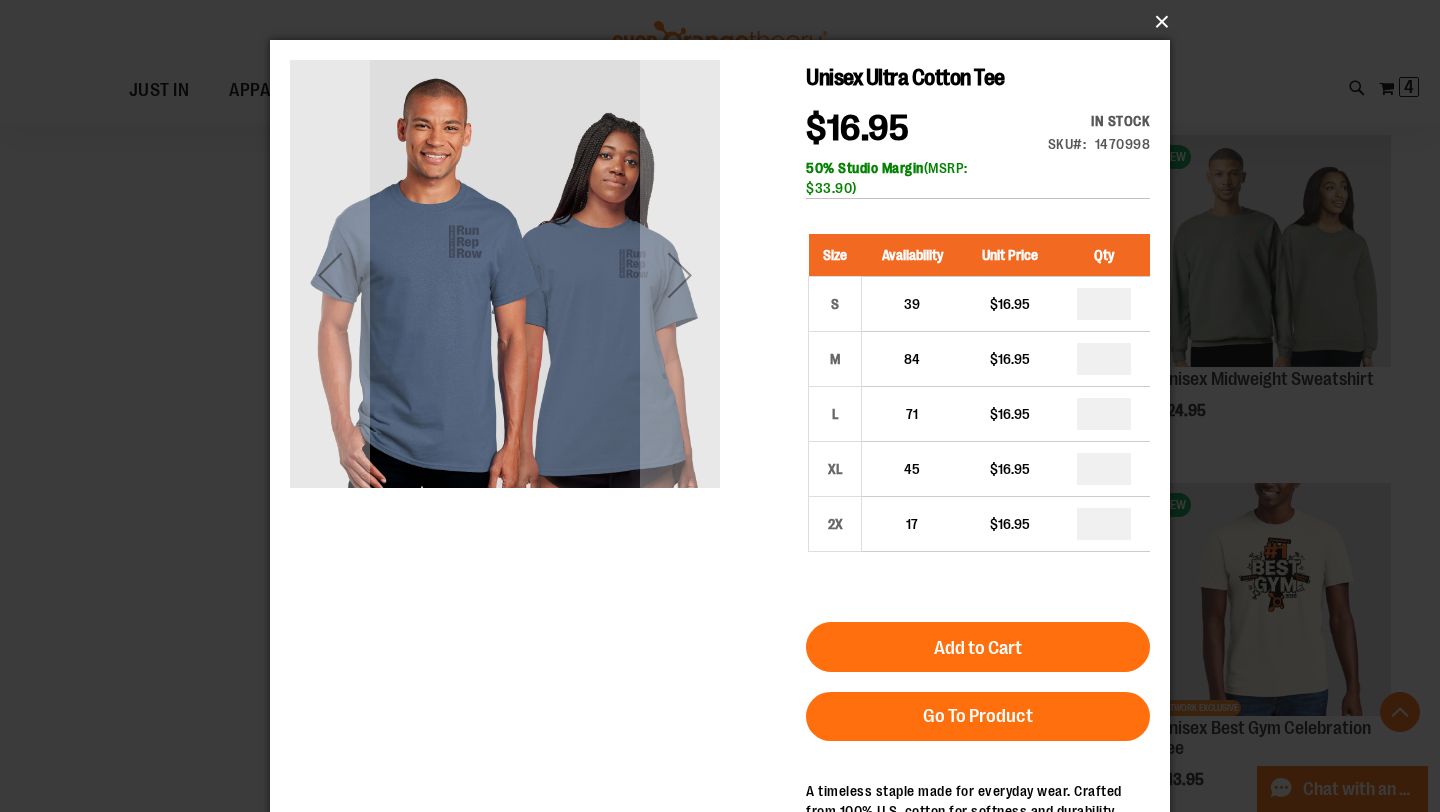 click on "×" at bounding box center [726, 22] 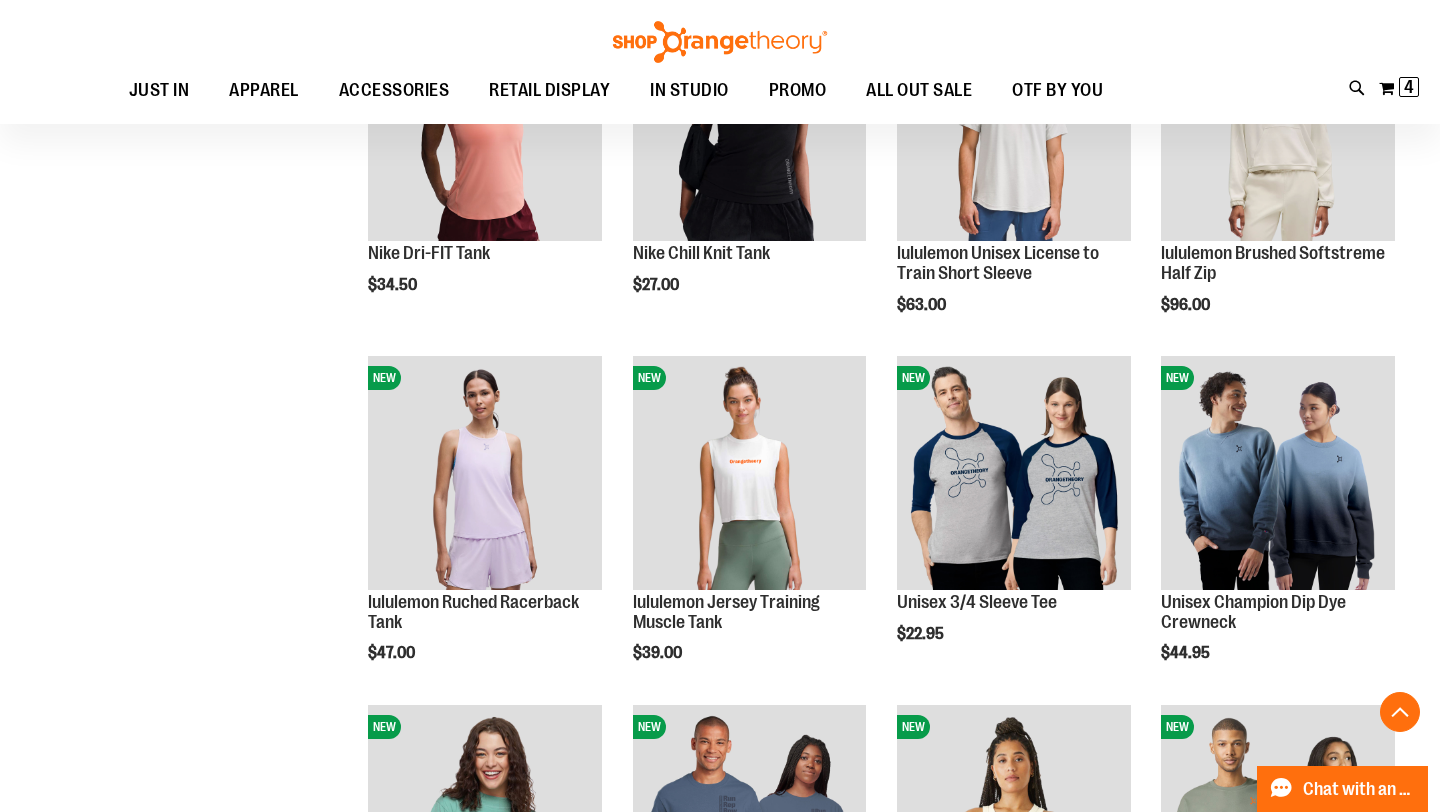 scroll, scrollTop: 1636, scrollLeft: 0, axis: vertical 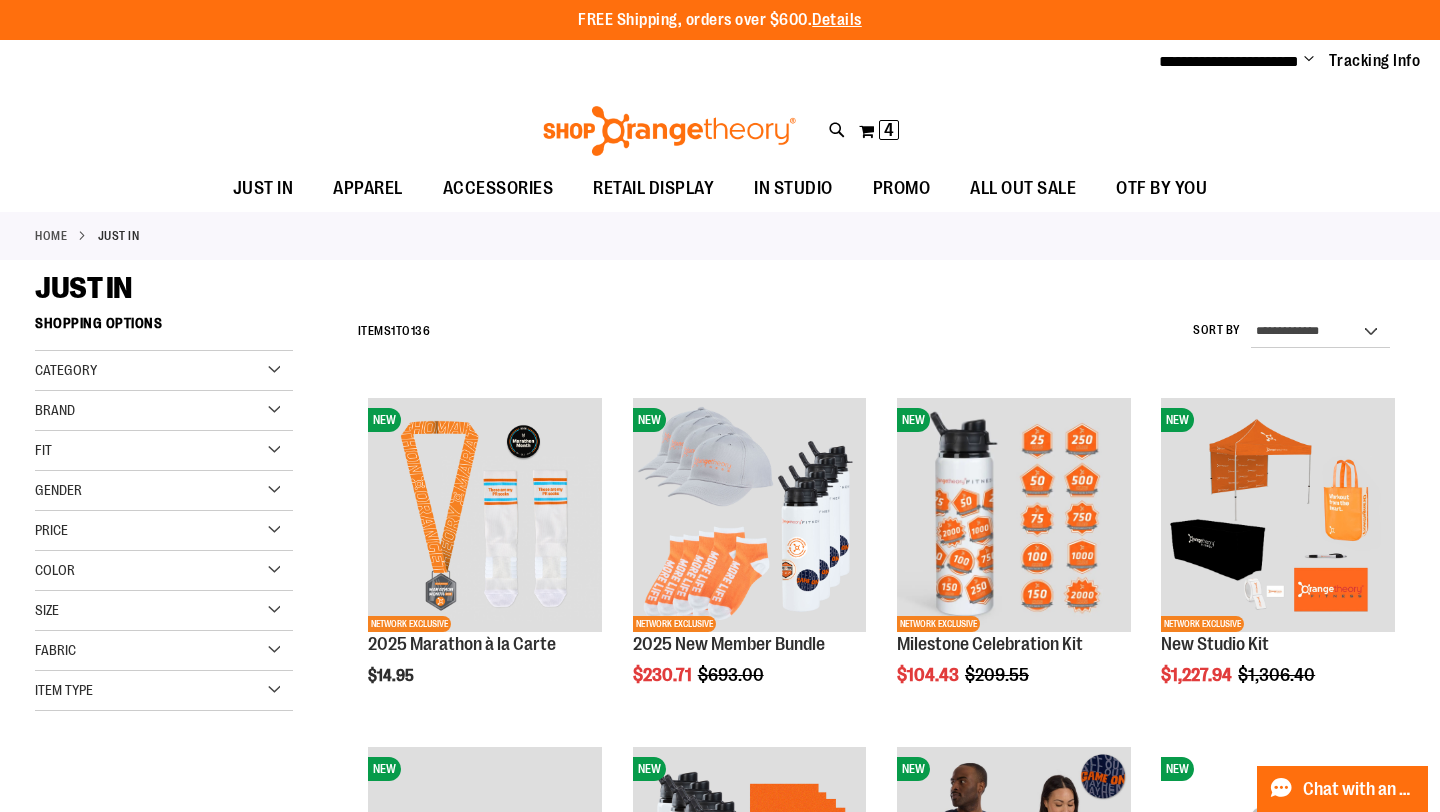 click on "Change" at bounding box center (1309, 60) 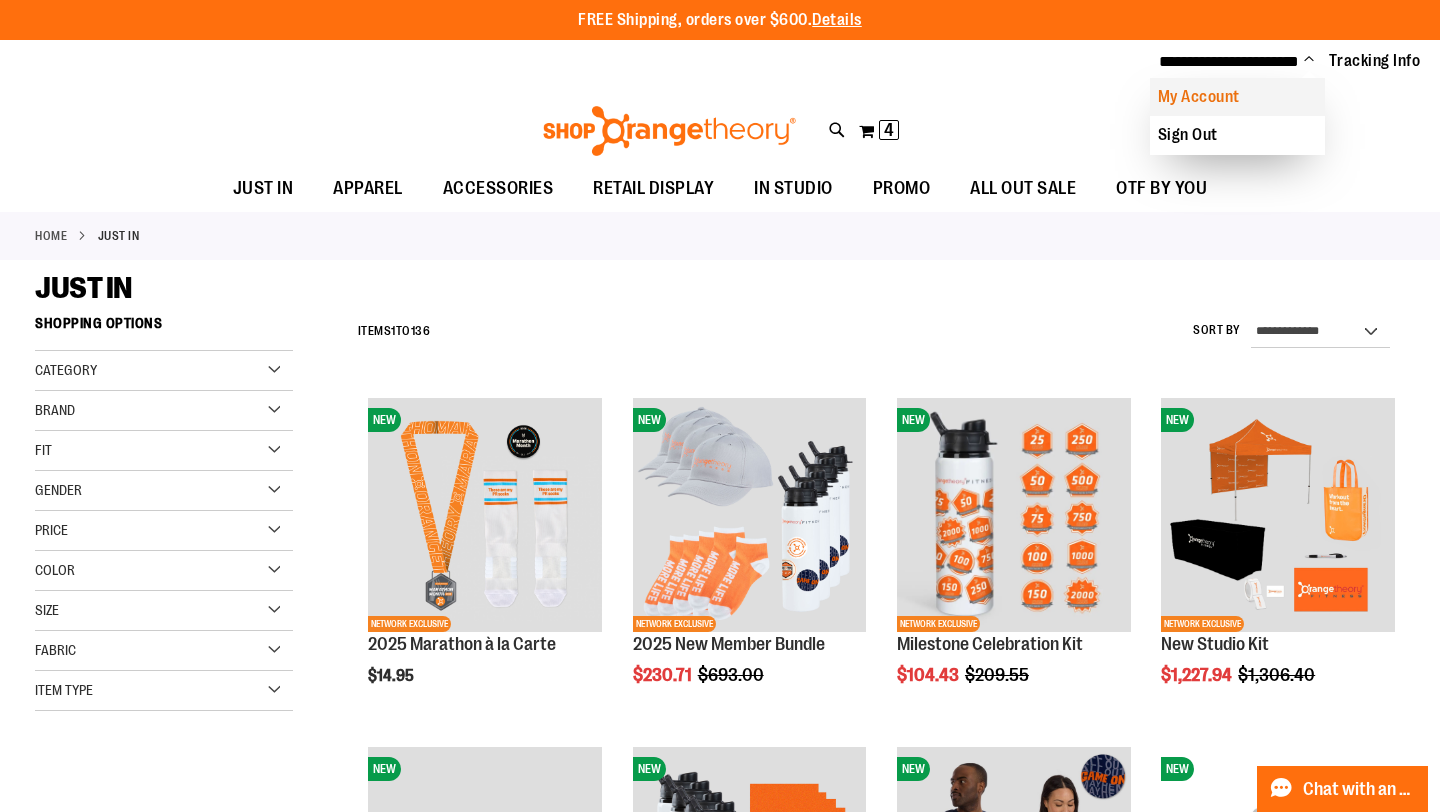 click on "My Account" at bounding box center (1237, 97) 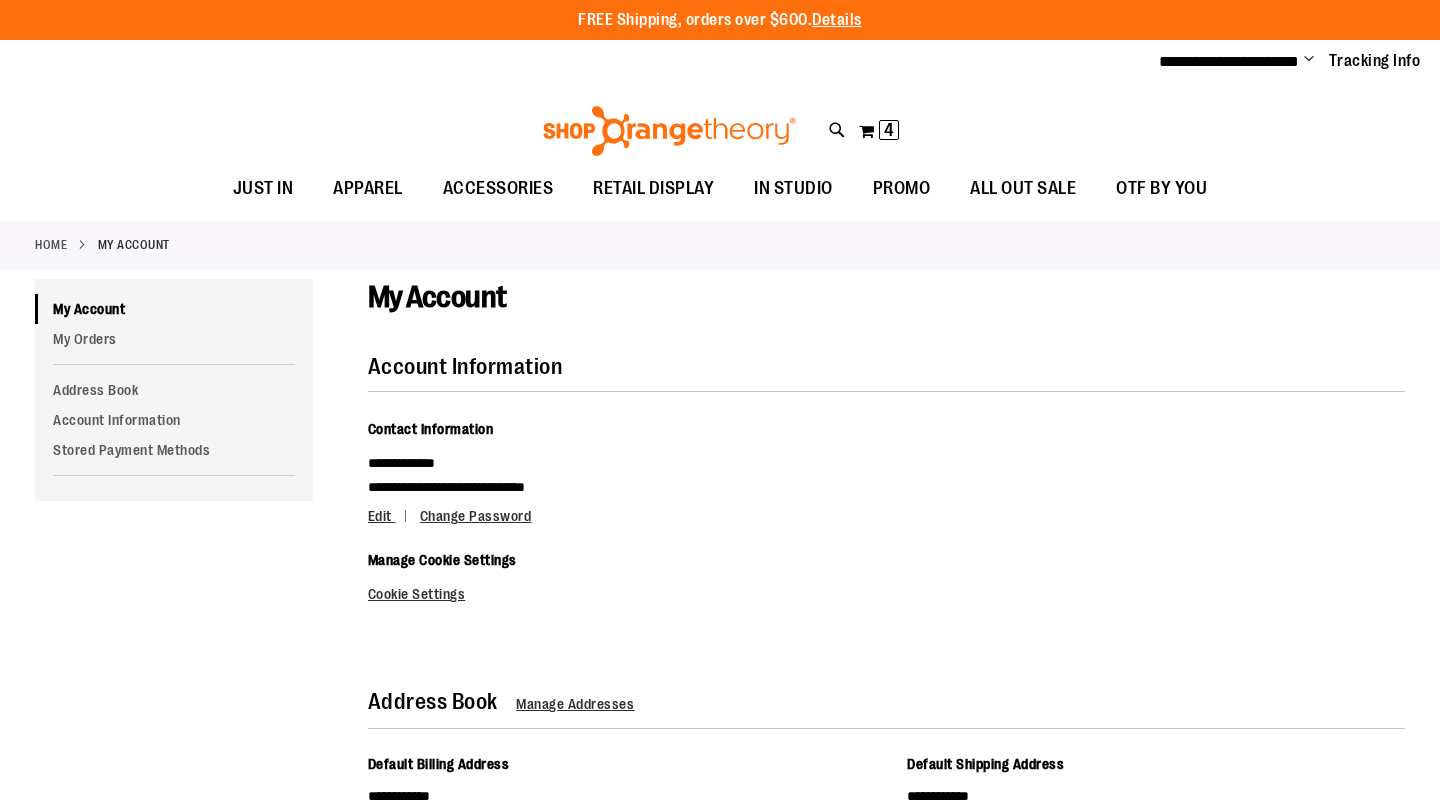 scroll, scrollTop: 0, scrollLeft: 0, axis: both 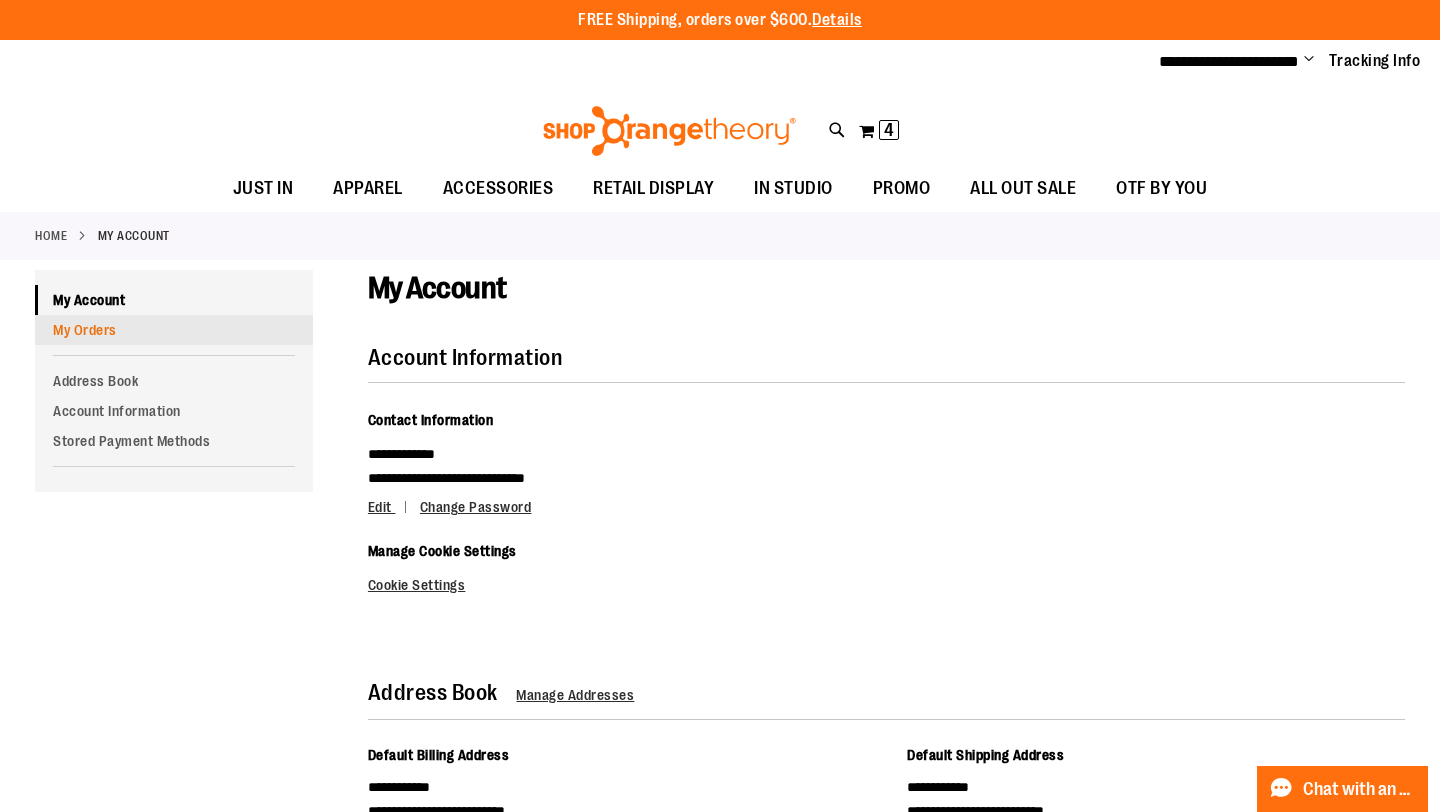 type on "**********" 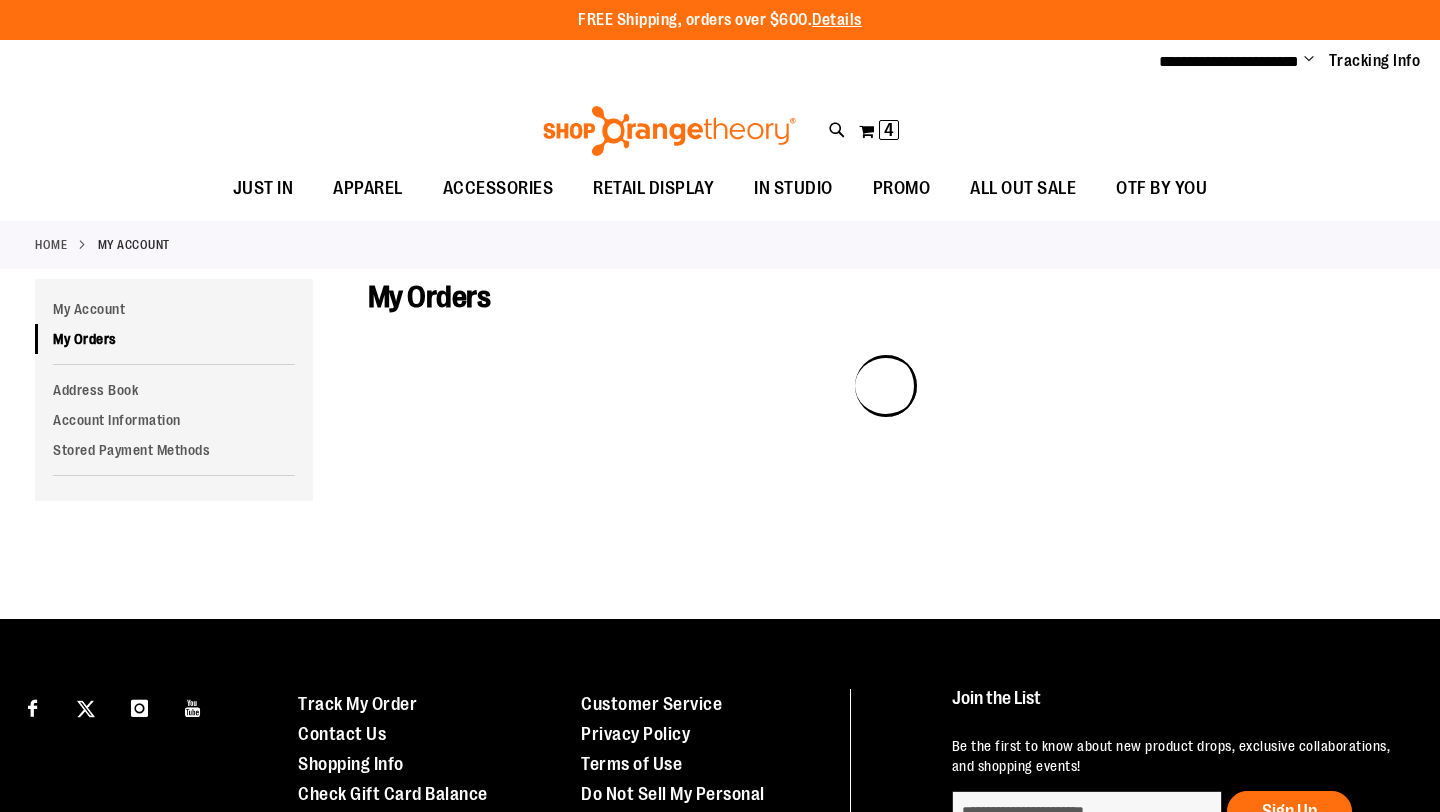 scroll, scrollTop: 0, scrollLeft: 0, axis: both 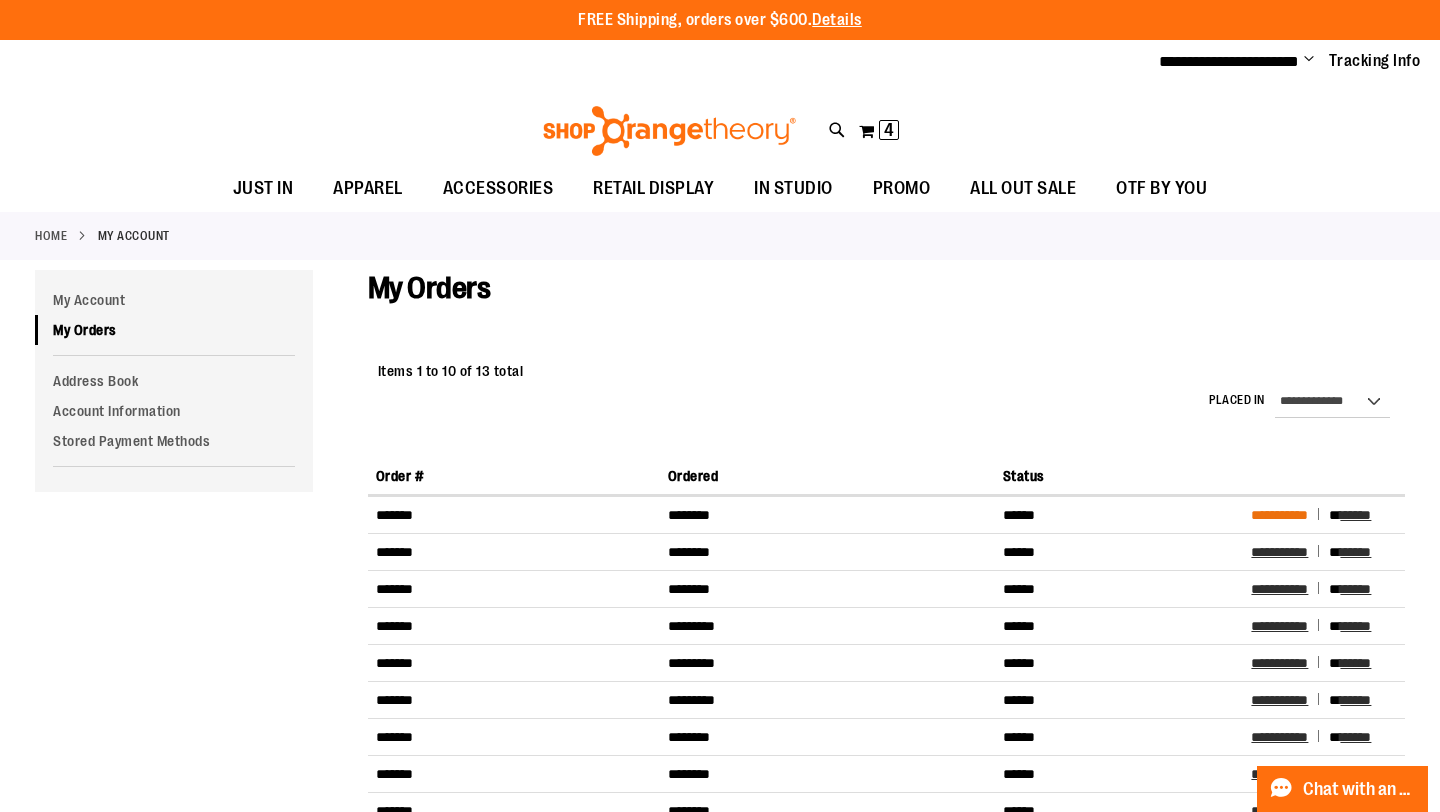 type on "**********" 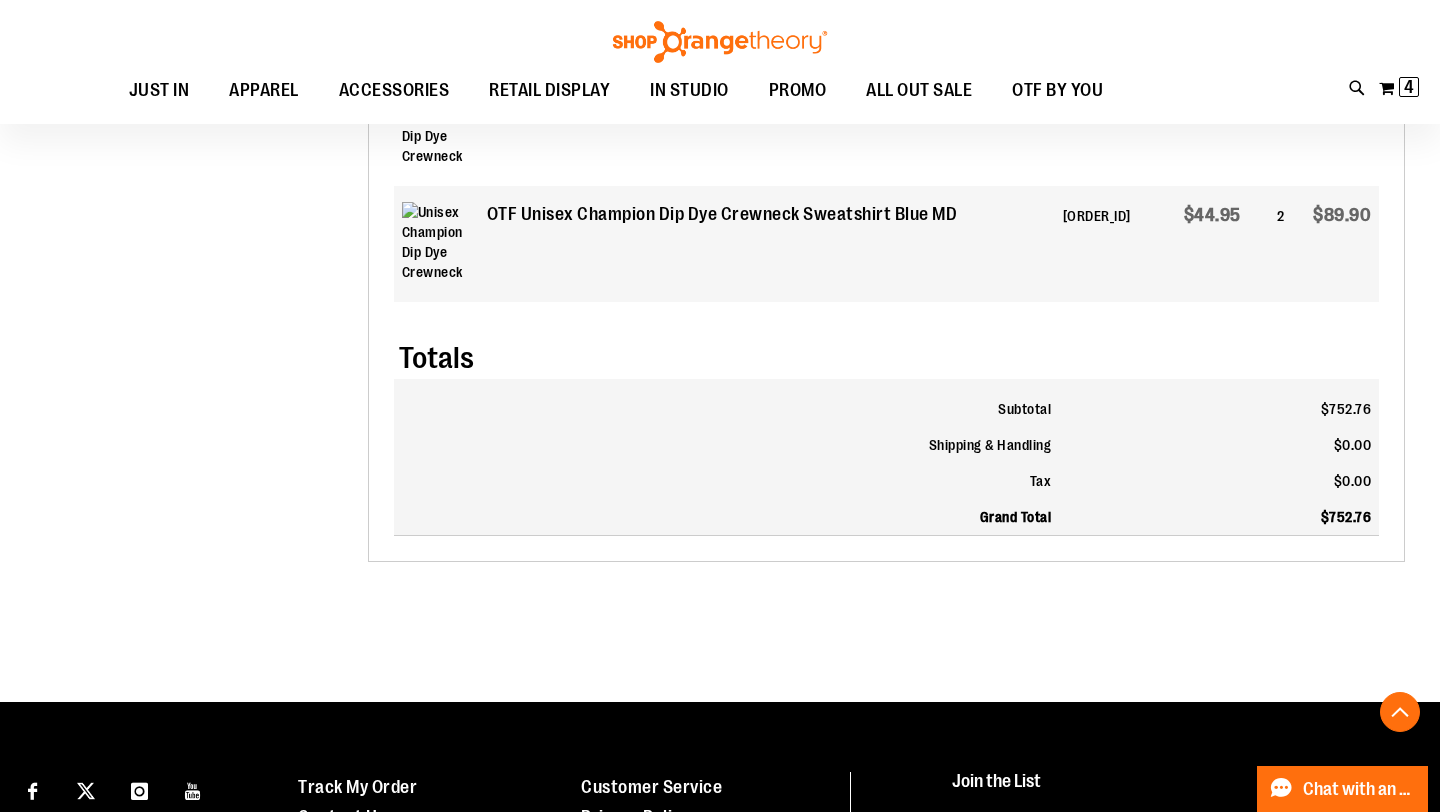 scroll, scrollTop: 2966, scrollLeft: 0, axis: vertical 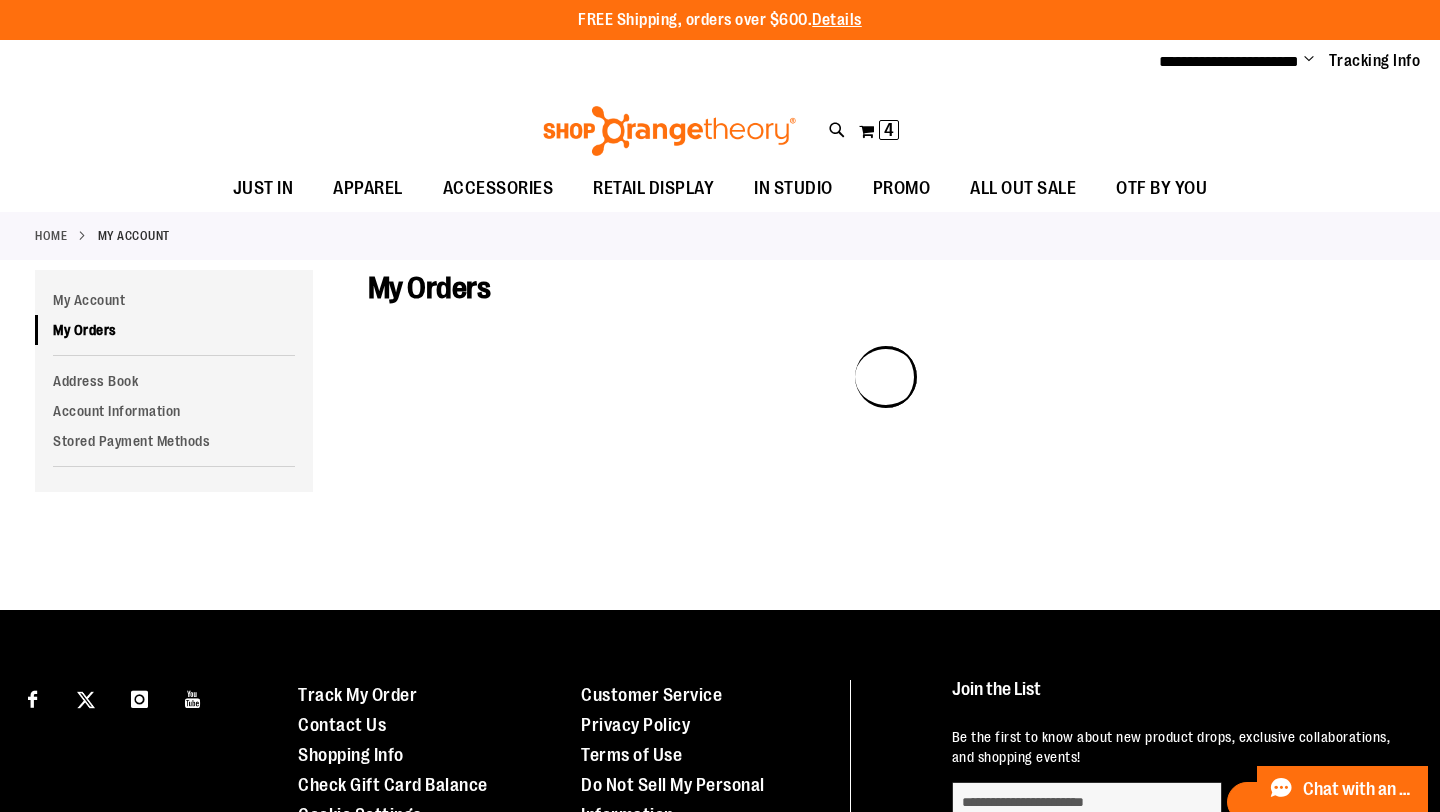 type on "**********" 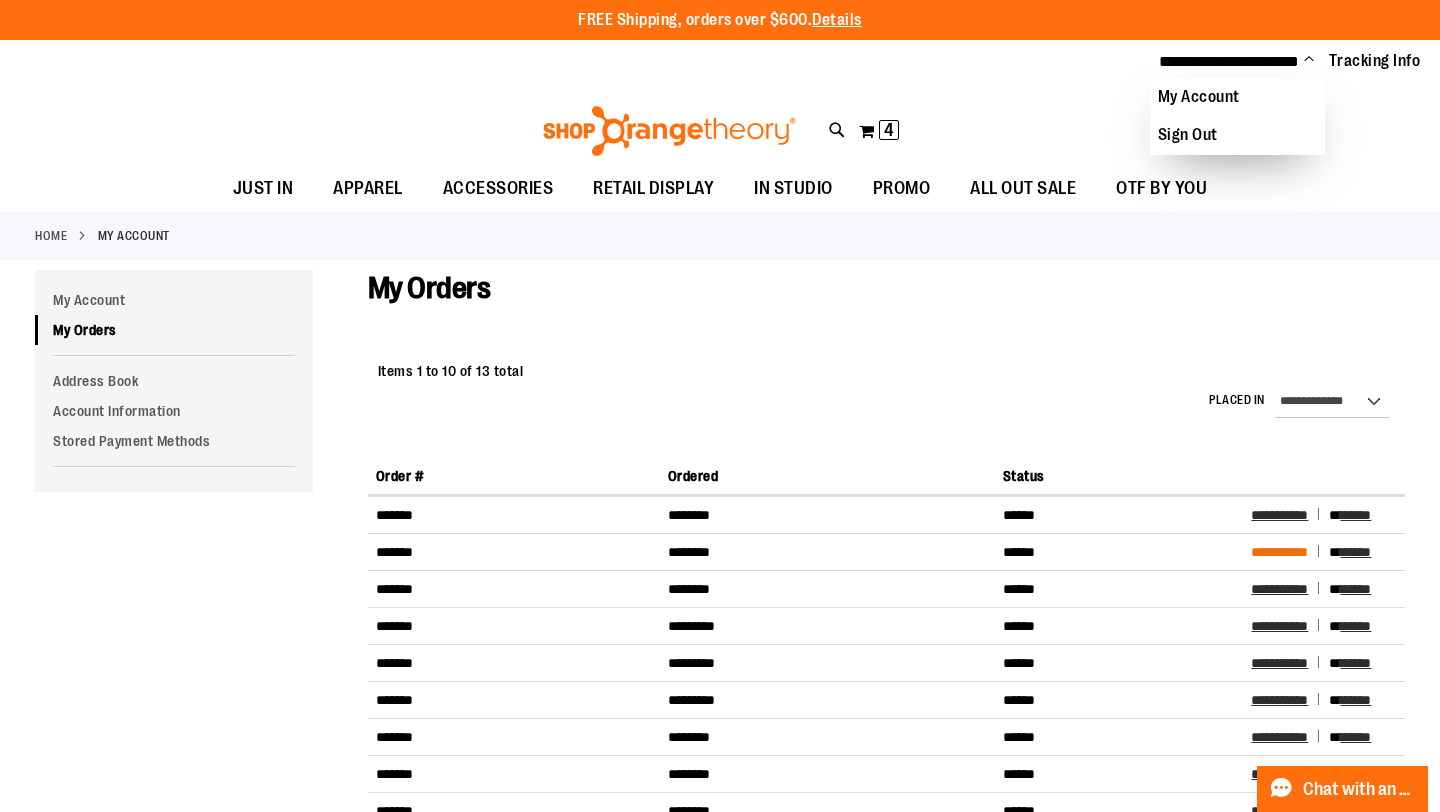 click on "**********" at bounding box center (1279, 552) 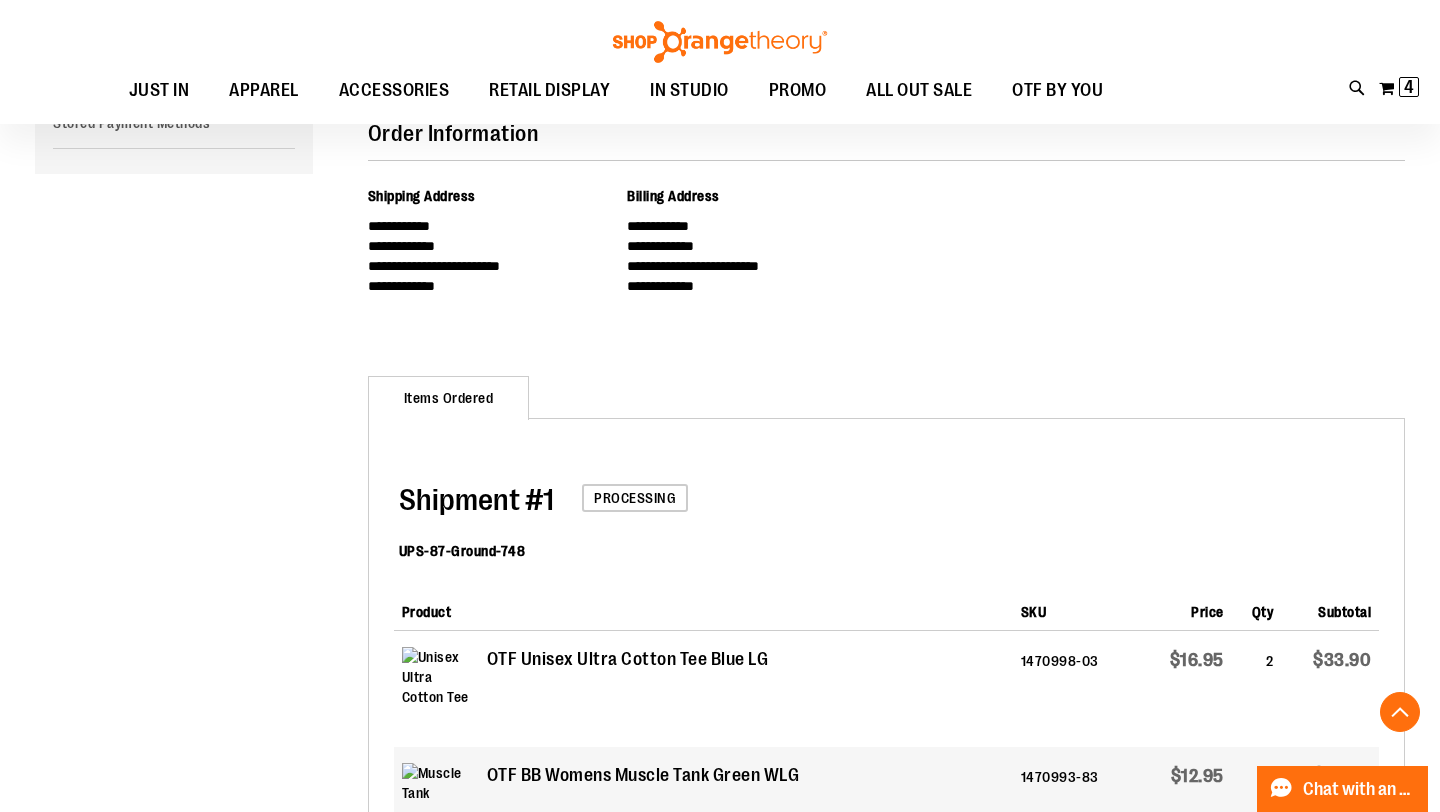 scroll, scrollTop: 0, scrollLeft: 0, axis: both 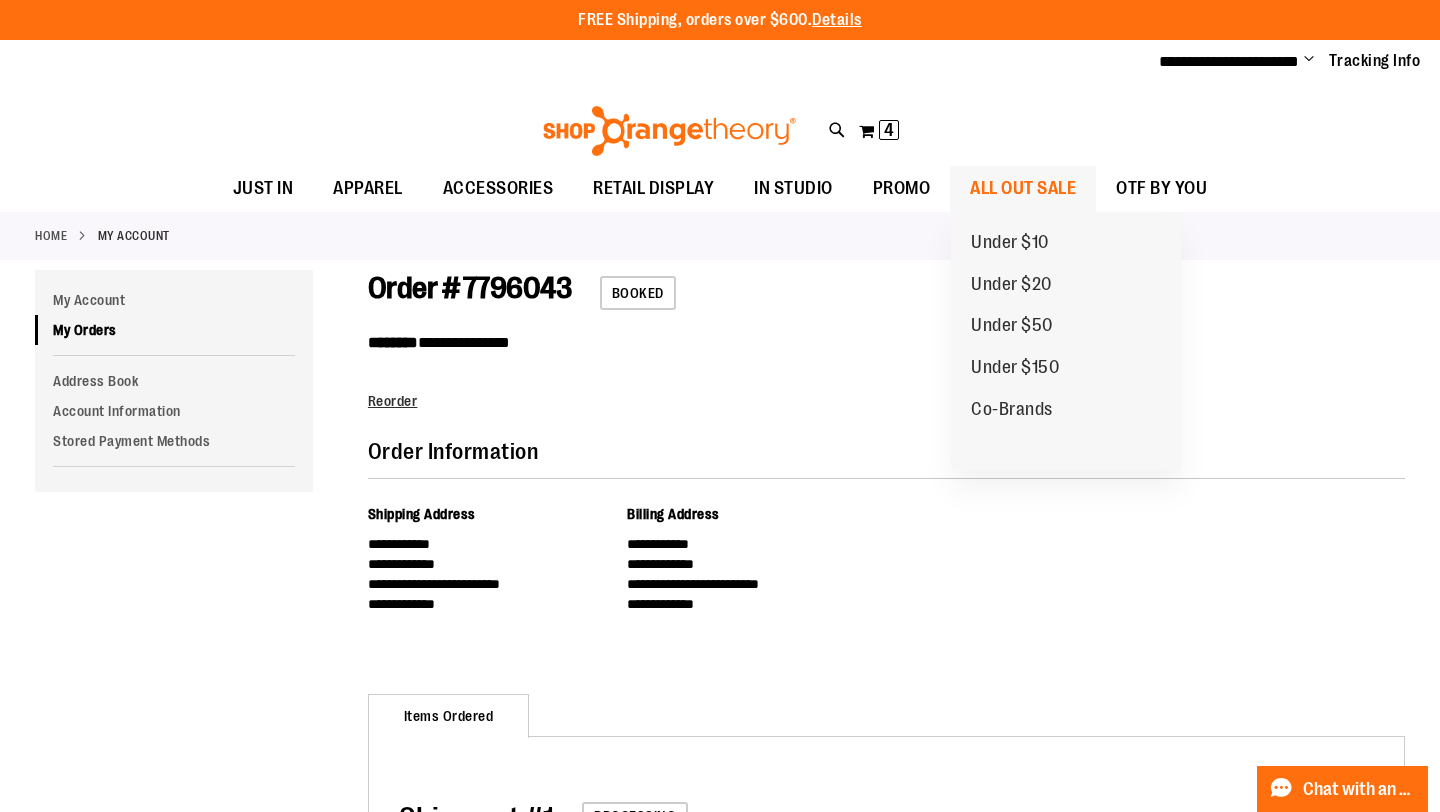 type on "**********" 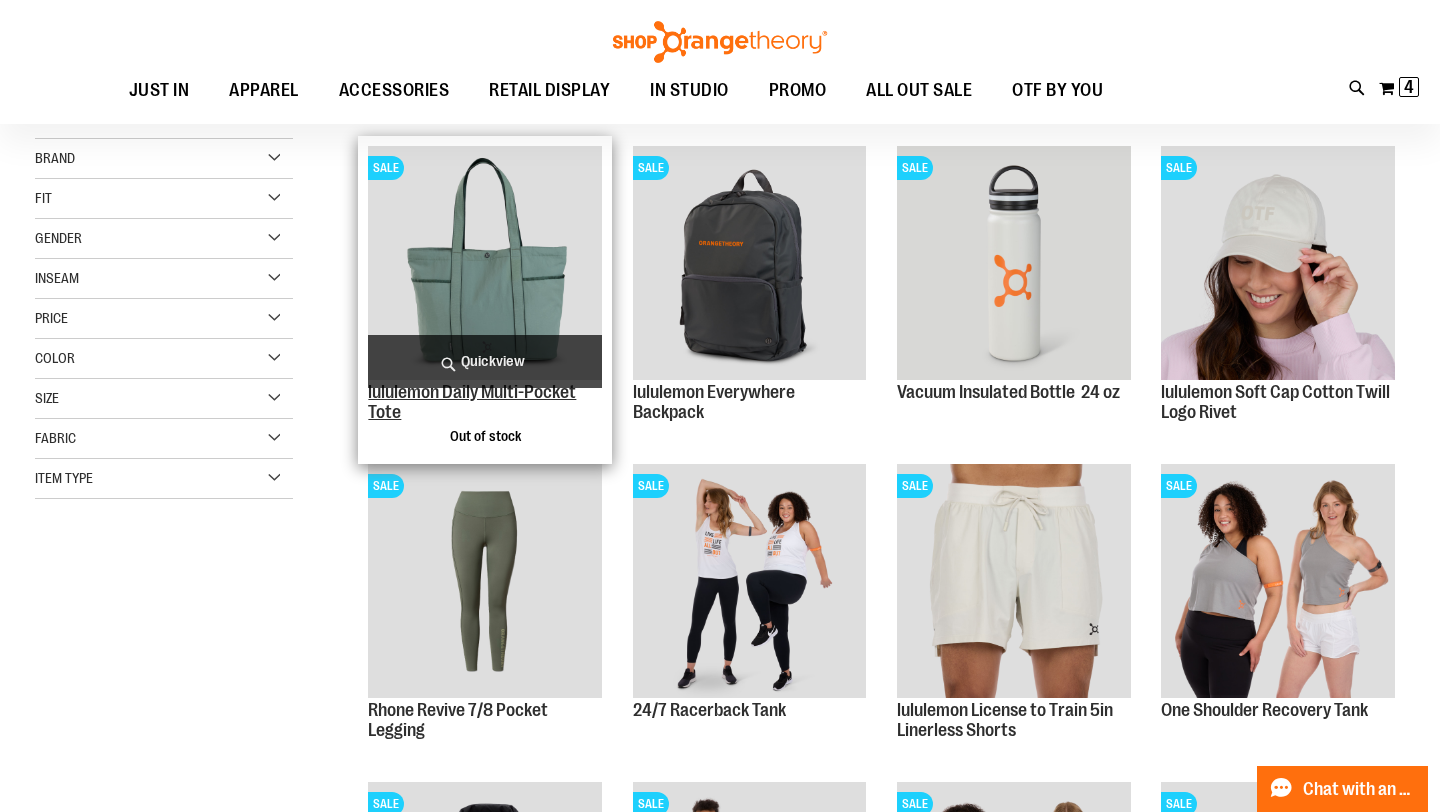 scroll, scrollTop: 252, scrollLeft: 0, axis: vertical 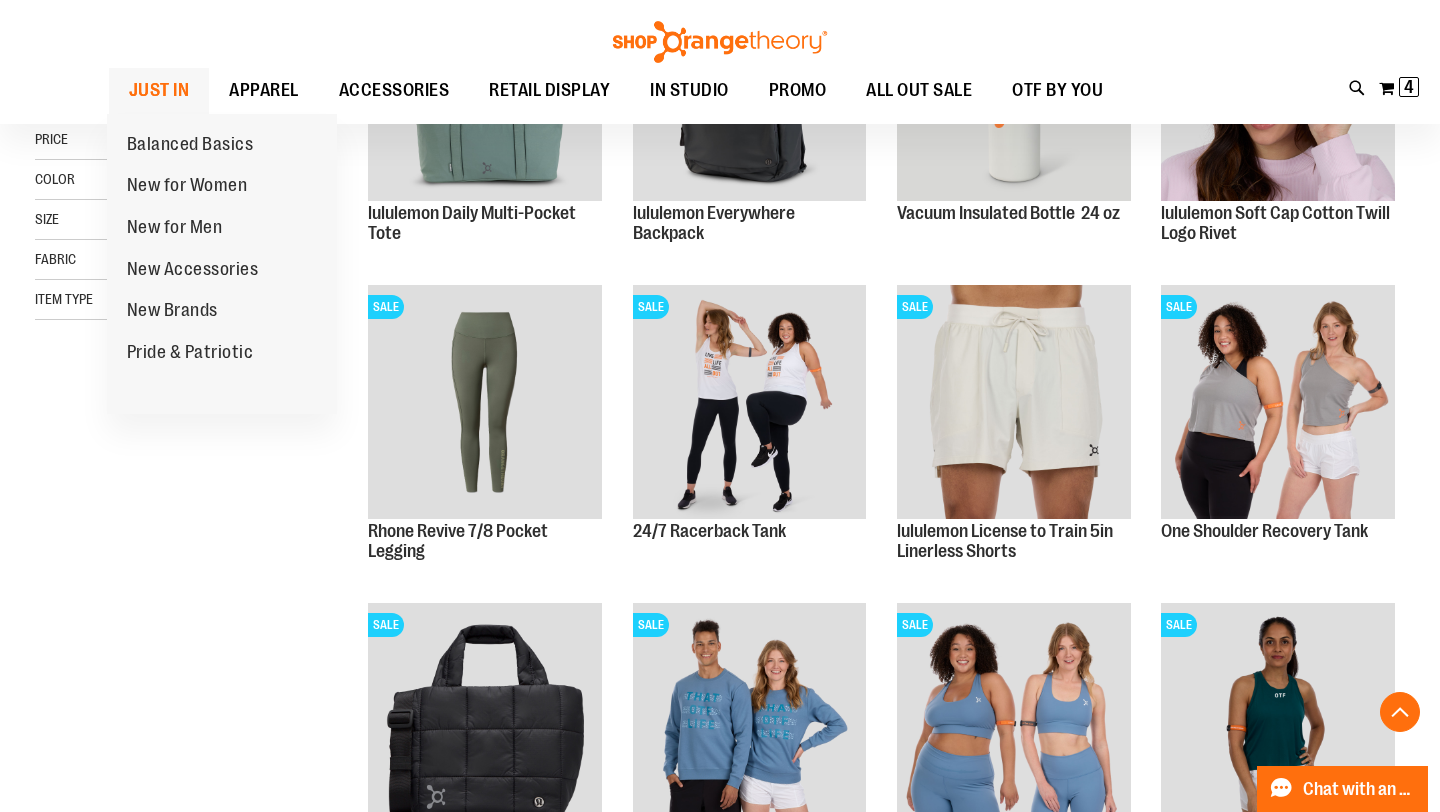 type on "**********" 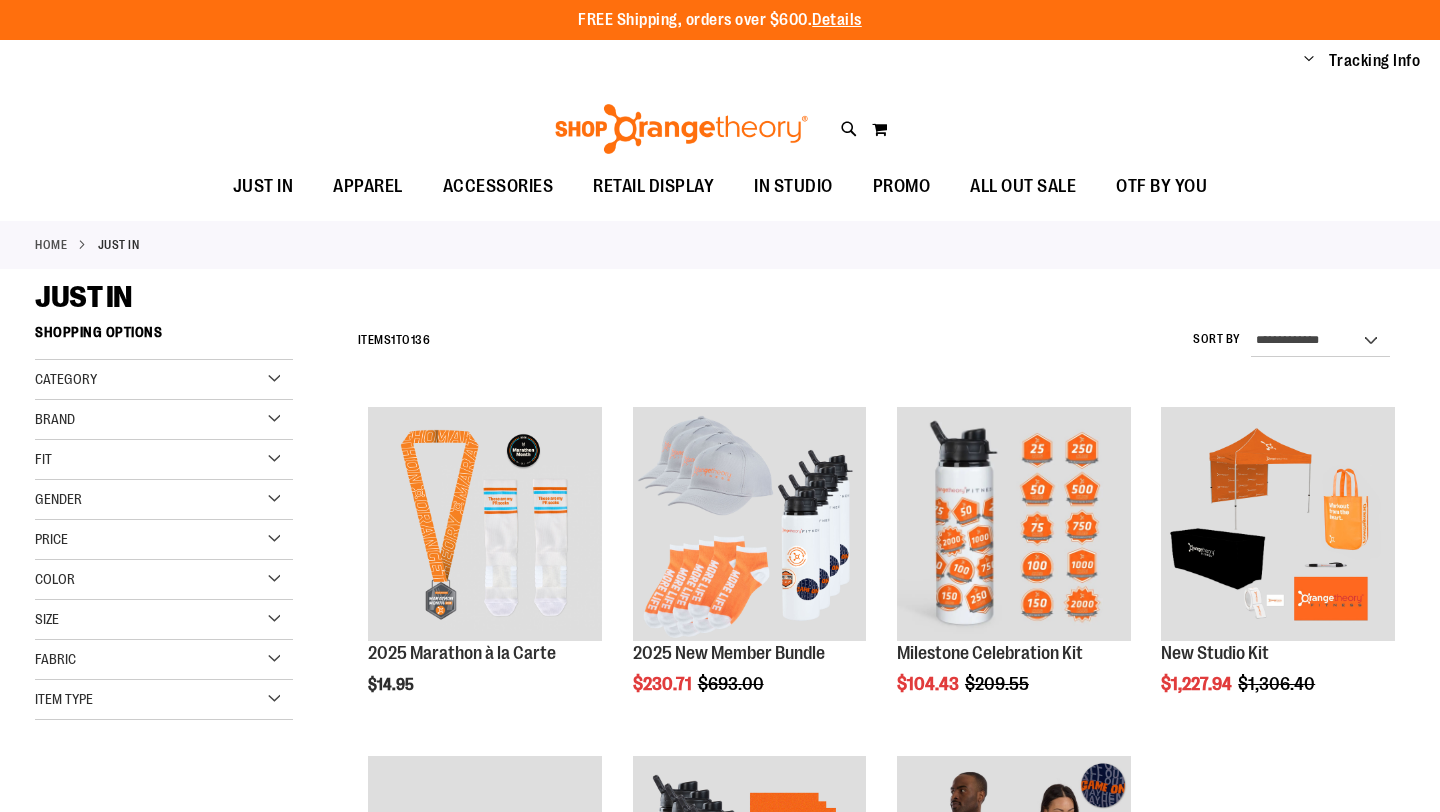 scroll, scrollTop: 0, scrollLeft: 0, axis: both 